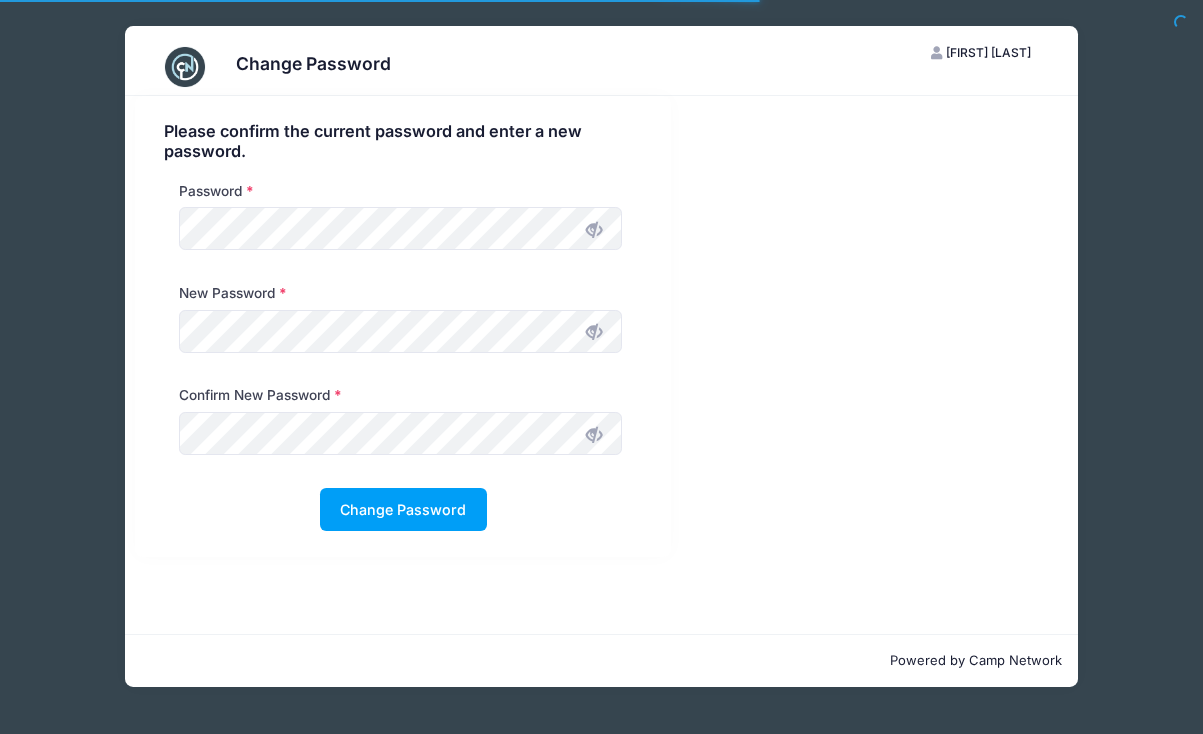scroll, scrollTop: 0, scrollLeft: 0, axis: both 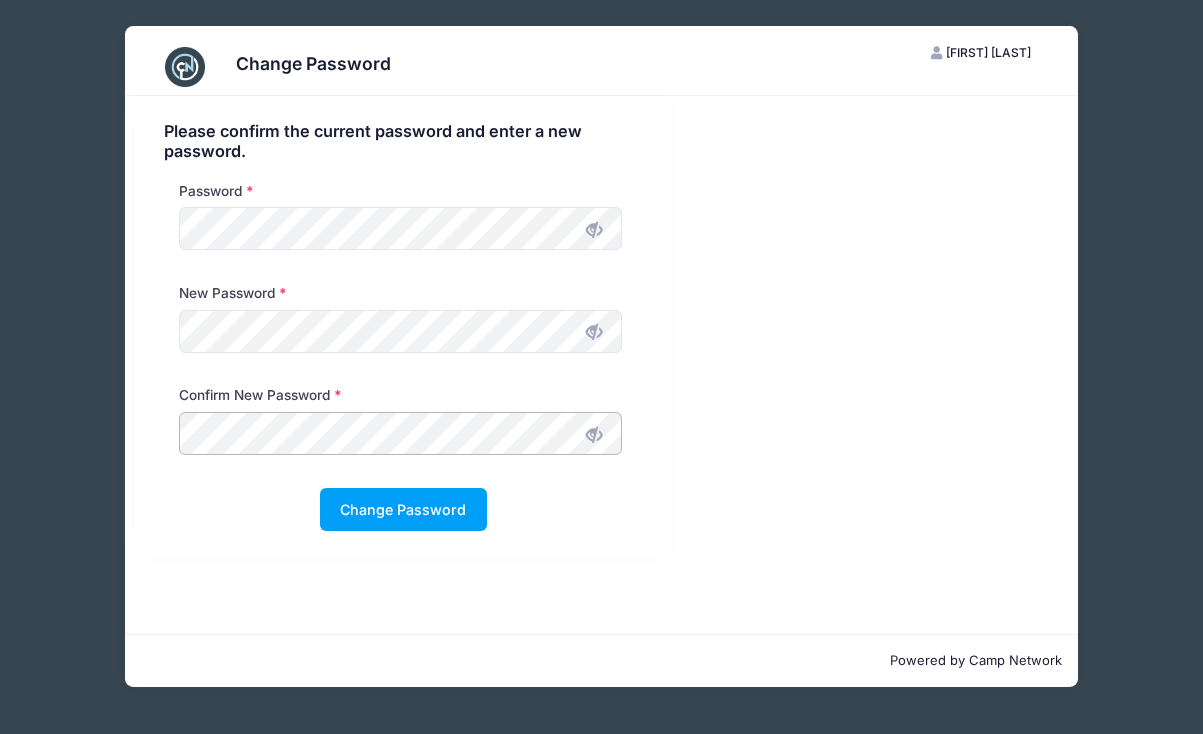click on "Change Password" at bounding box center (403, 509) 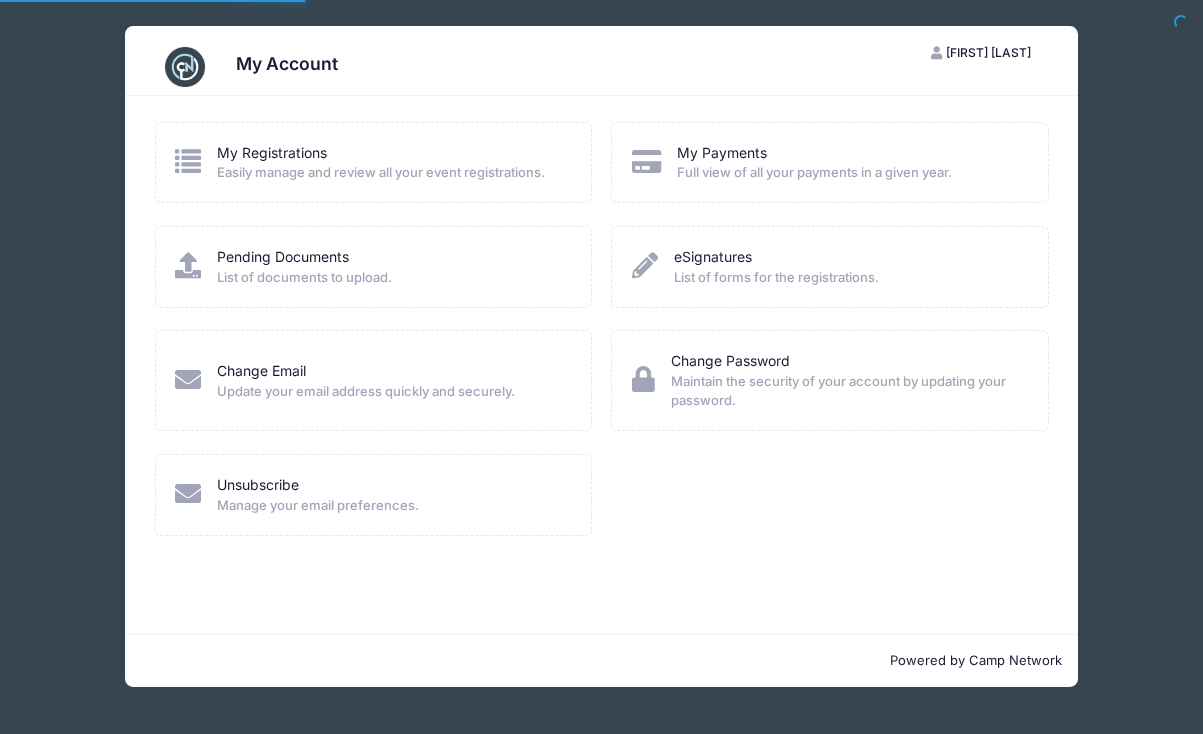 scroll, scrollTop: 0, scrollLeft: 0, axis: both 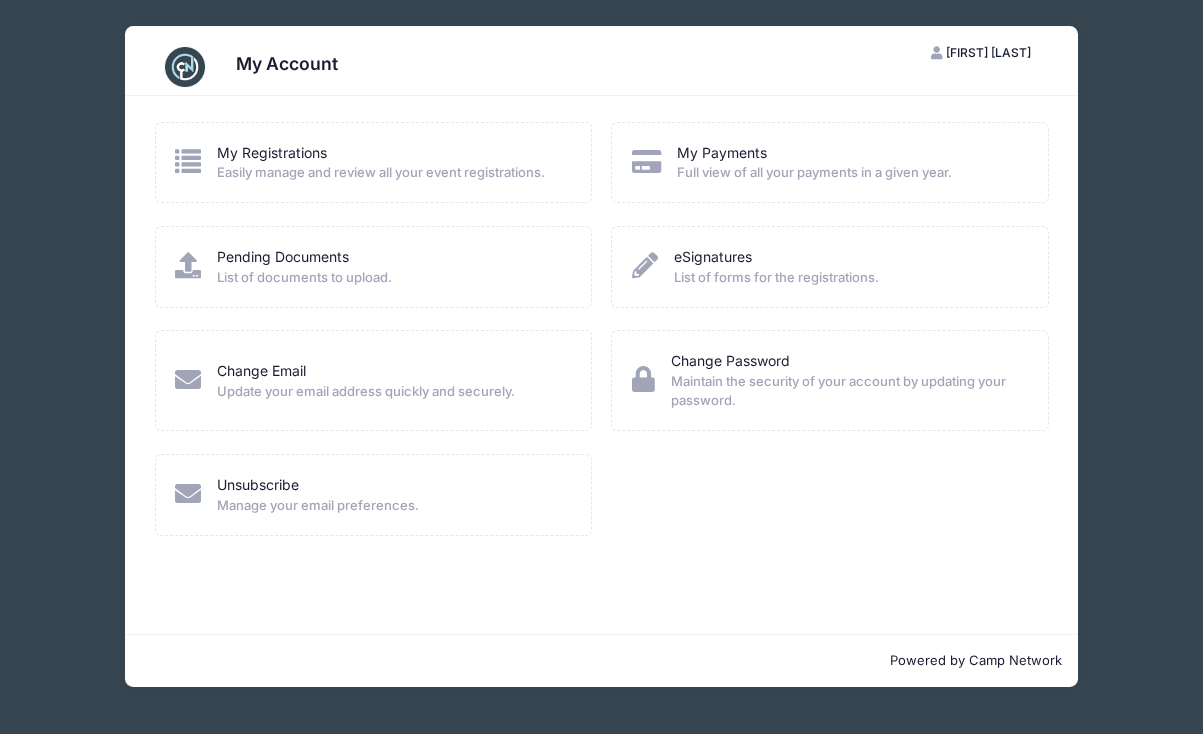 click on "My Registrations Easily manage and review all your event registrations." at bounding box center [381, 163] 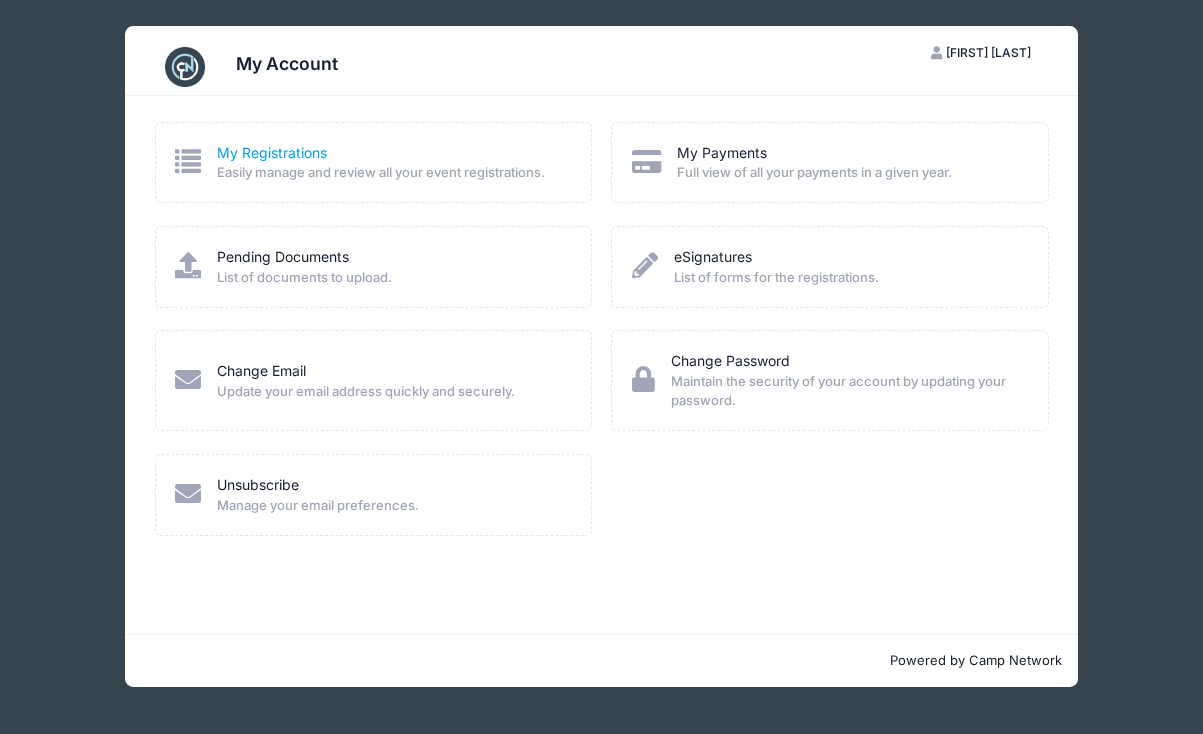 click on "My Registrations" at bounding box center [272, 152] 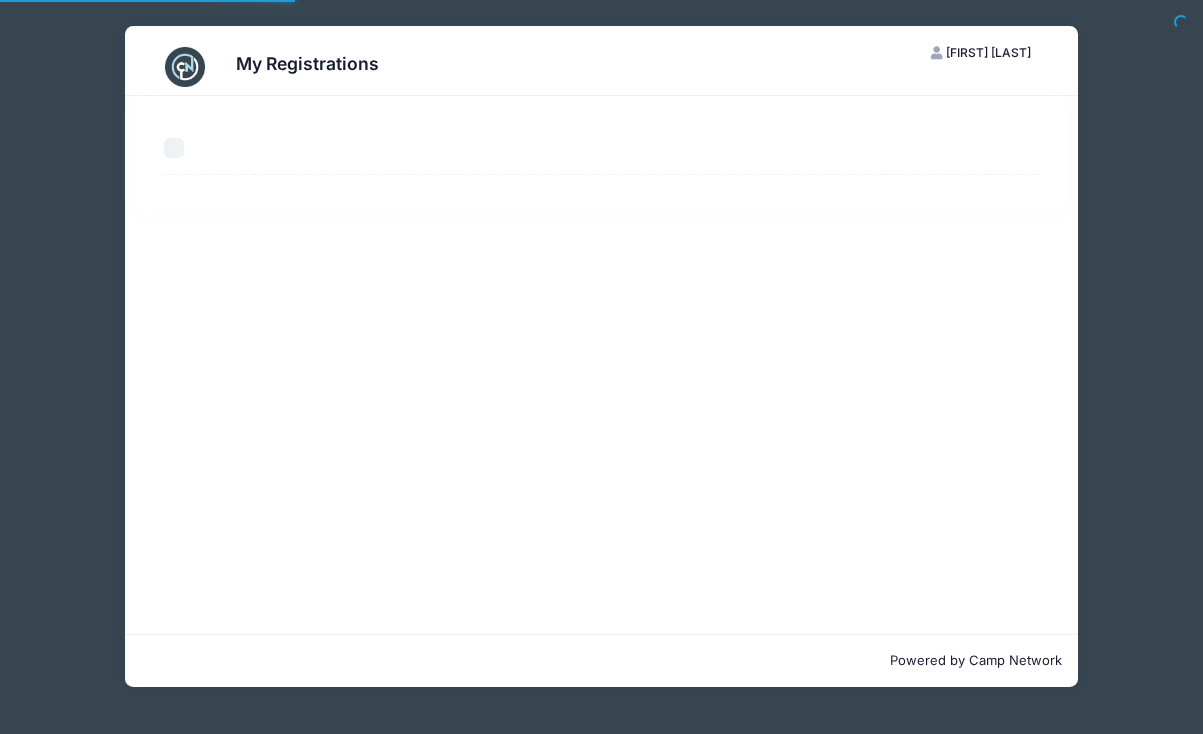 scroll, scrollTop: 0, scrollLeft: 0, axis: both 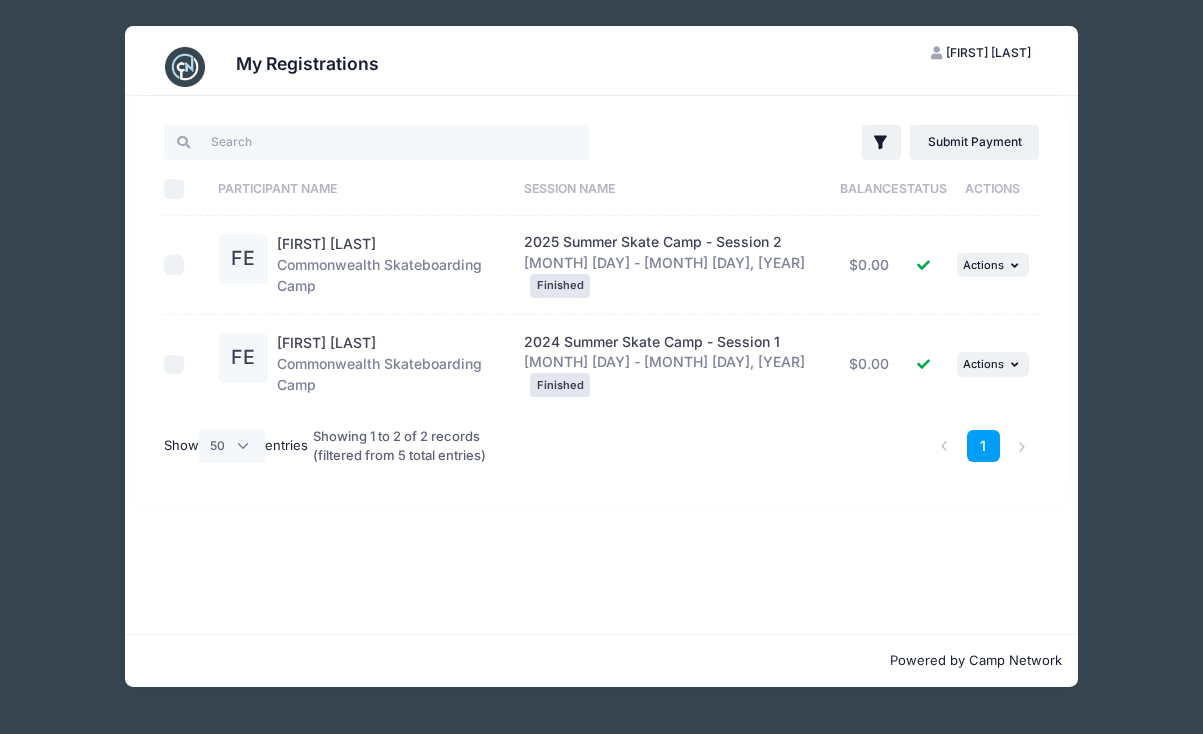 click on "My Registrations
SE [FIRST] [LAST]      My Account
Logout
Filter
Filter Options
Show:" at bounding box center [601, 367] 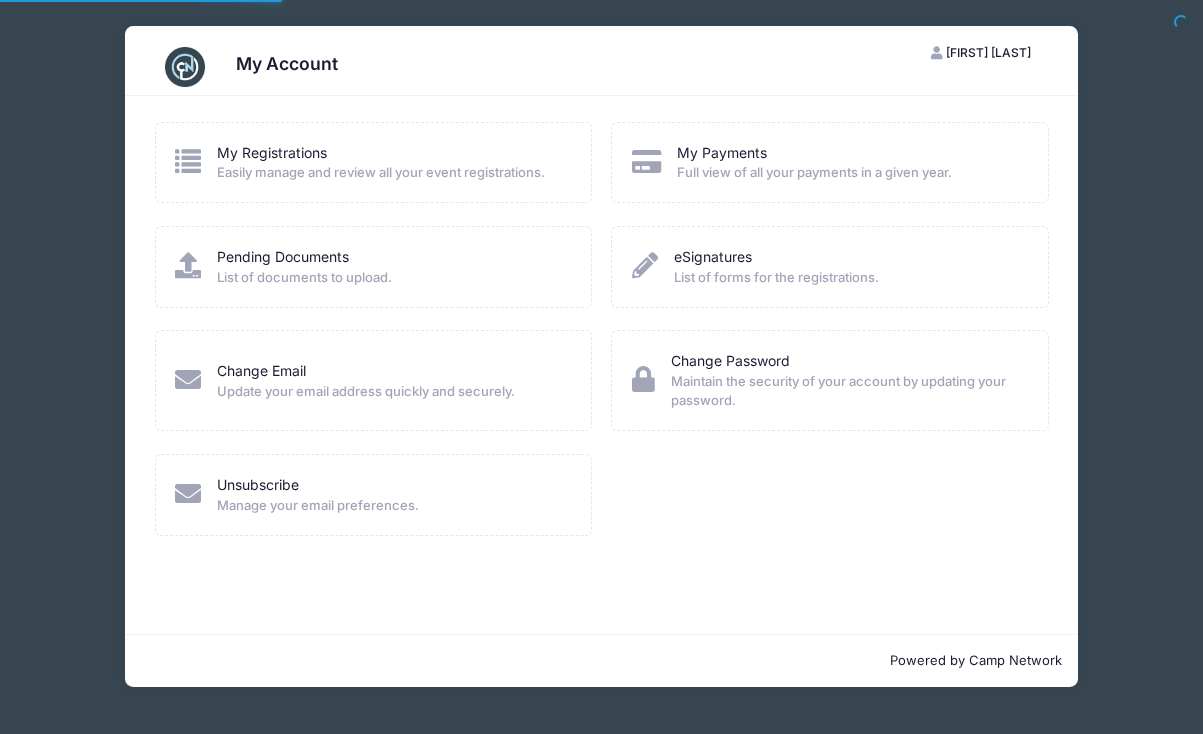 scroll, scrollTop: 0, scrollLeft: 0, axis: both 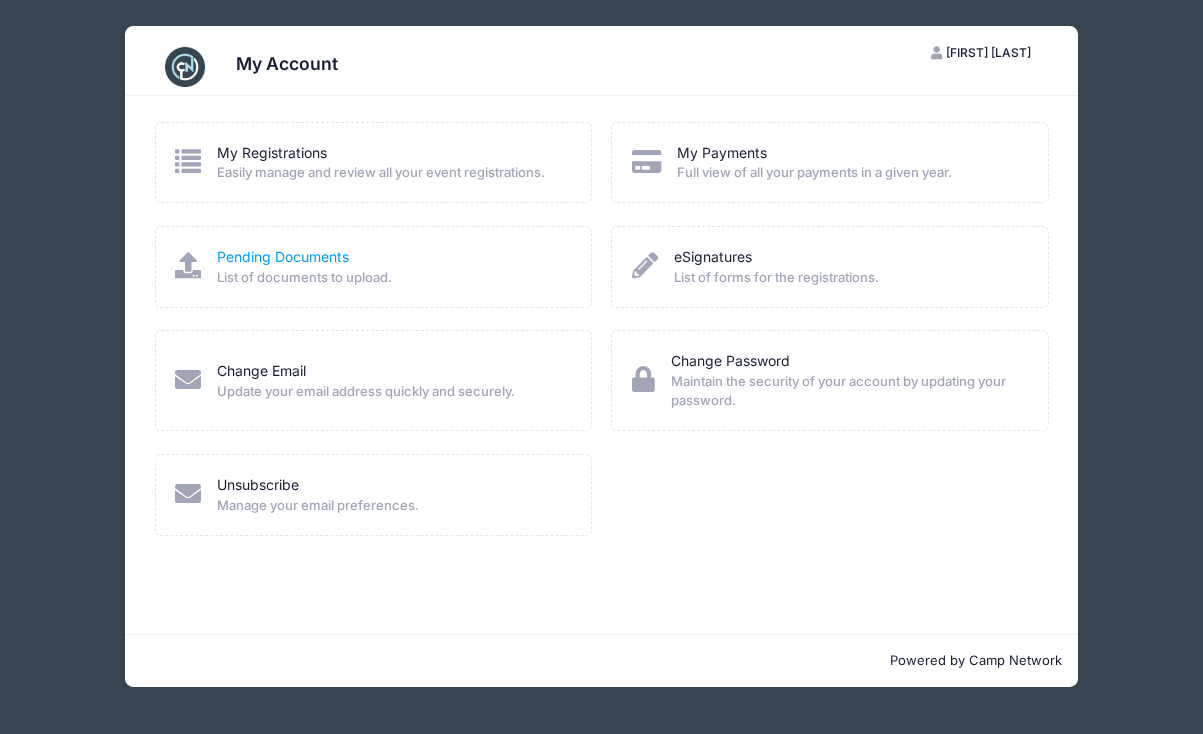 click on "Pending Documents" at bounding box center [283, 256] 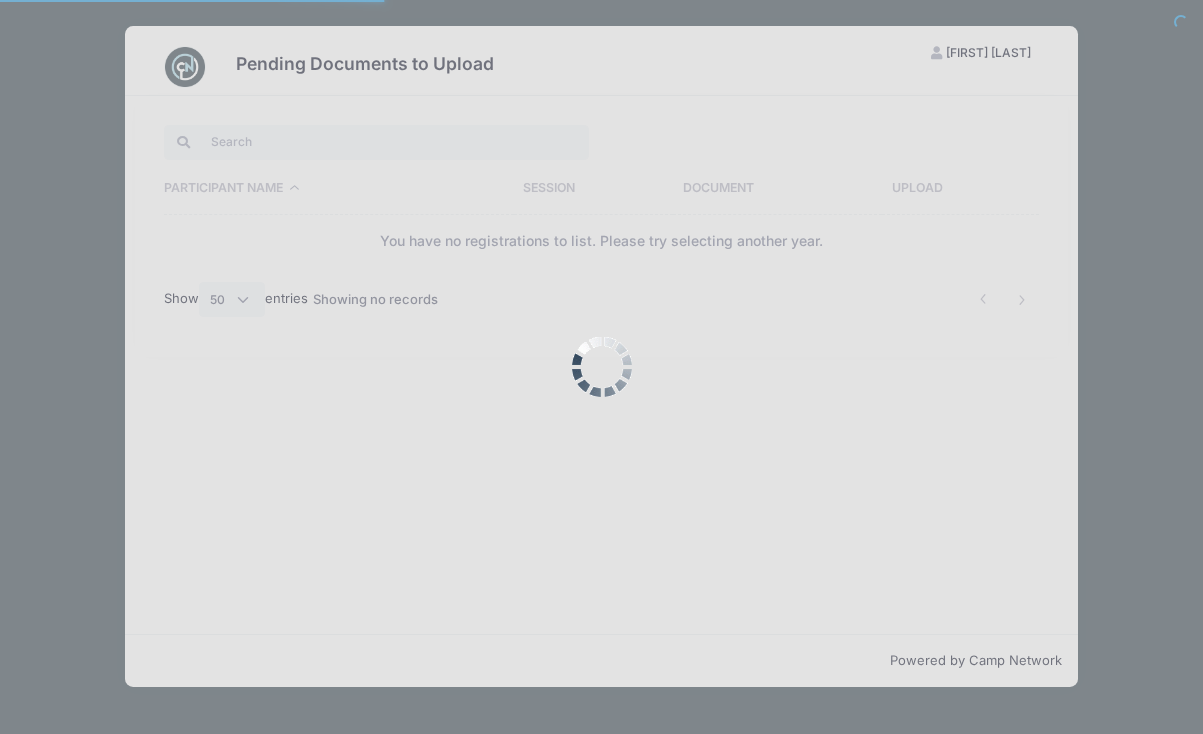 select on "50" 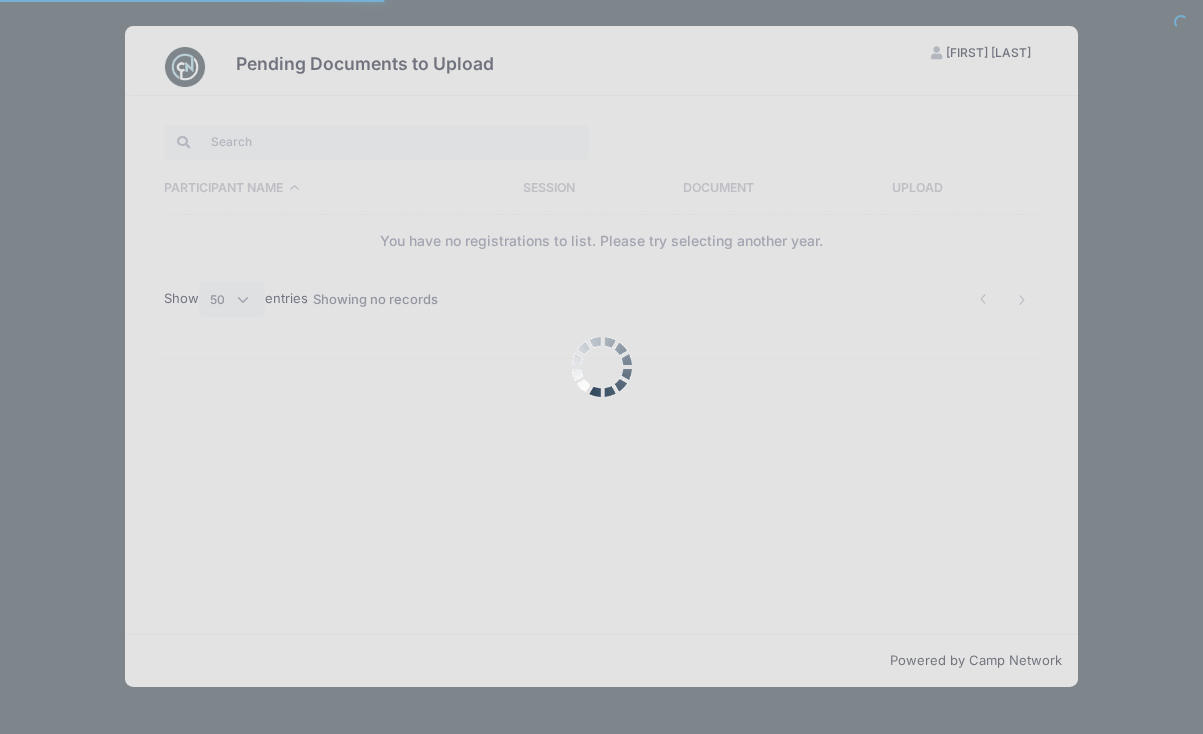 scroll, scrollTop: 0, scrollLeft: 0, axis: both 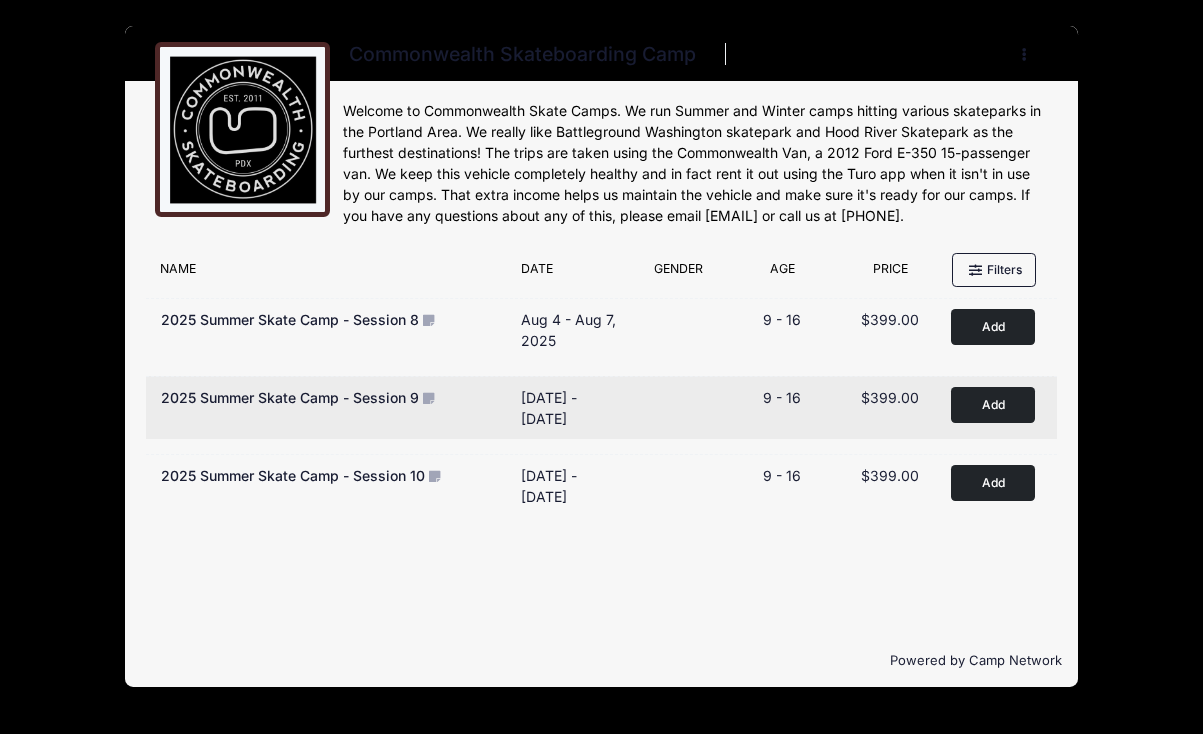 click on "Add  to Cart" at bounding box center [993, 404] 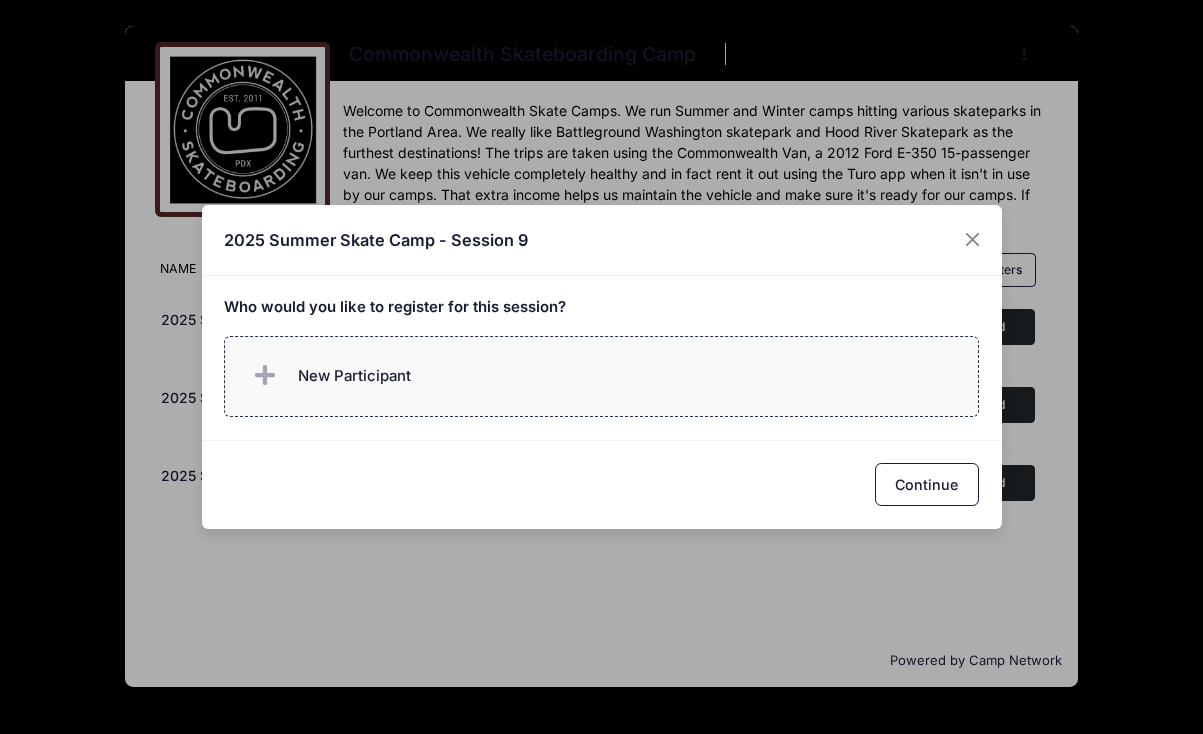 click on "New Participant" at bounding box center (601, 376) 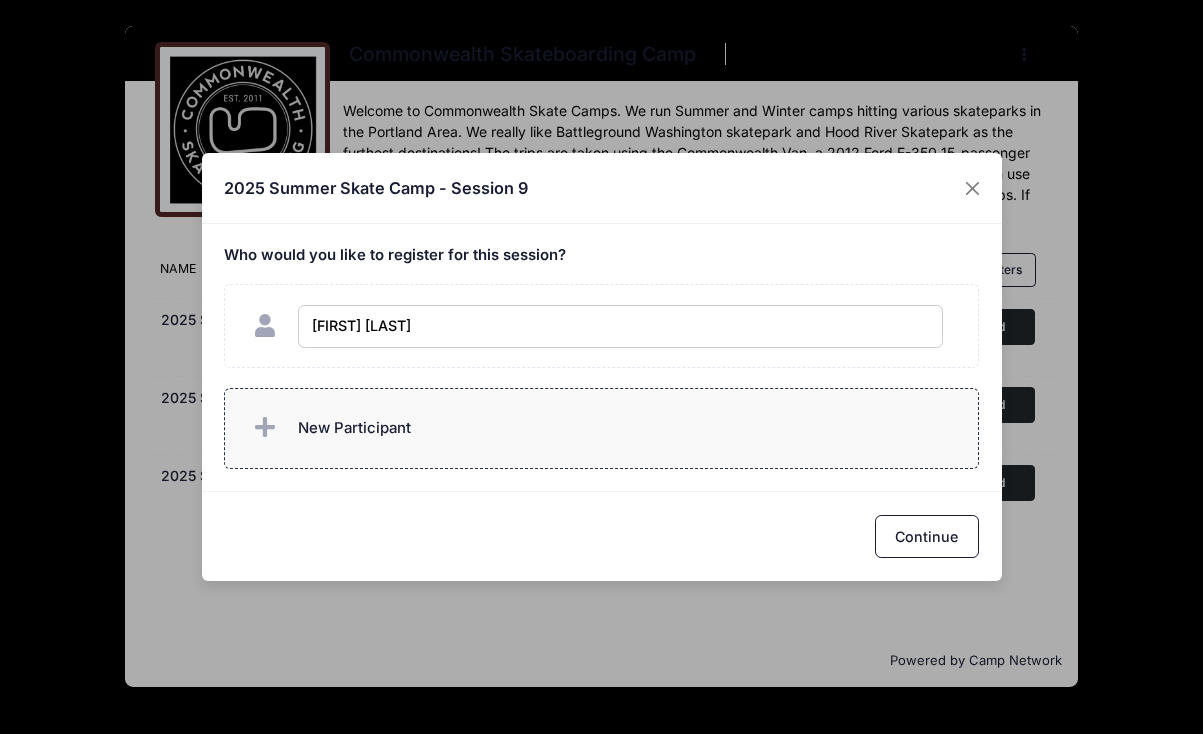 type on "Finn Ericson" 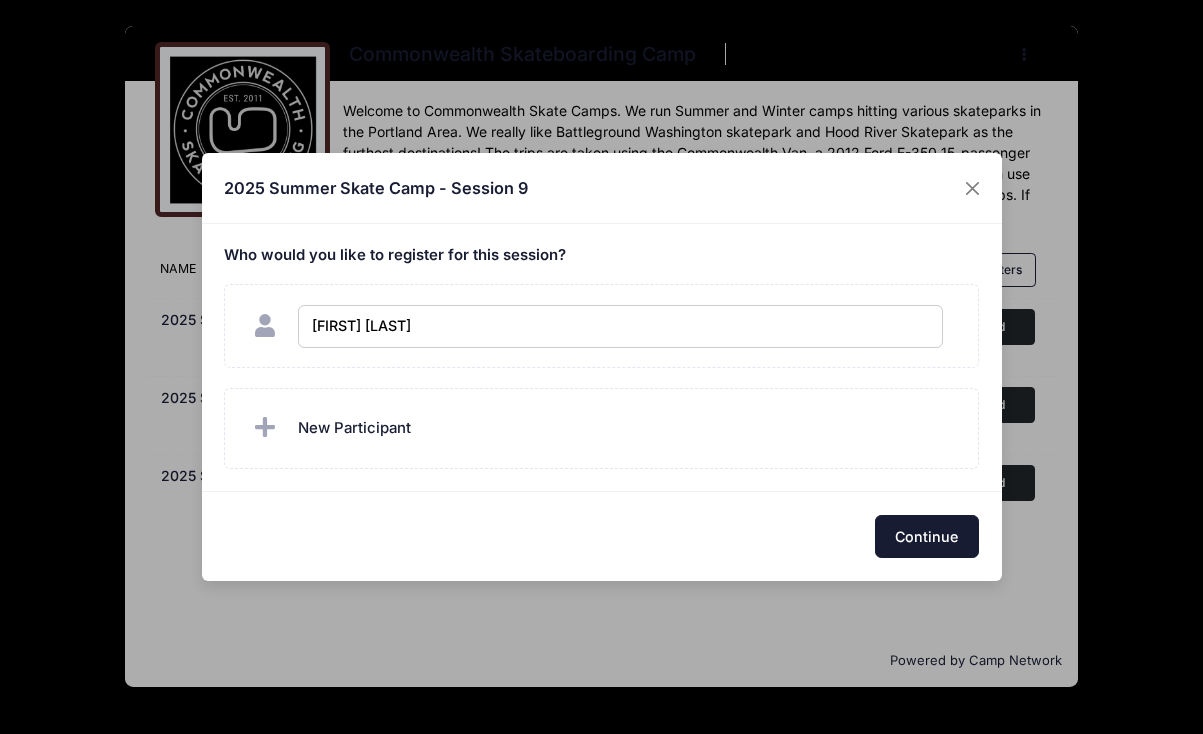 click on "Continue" at bounding box center (927, 536) 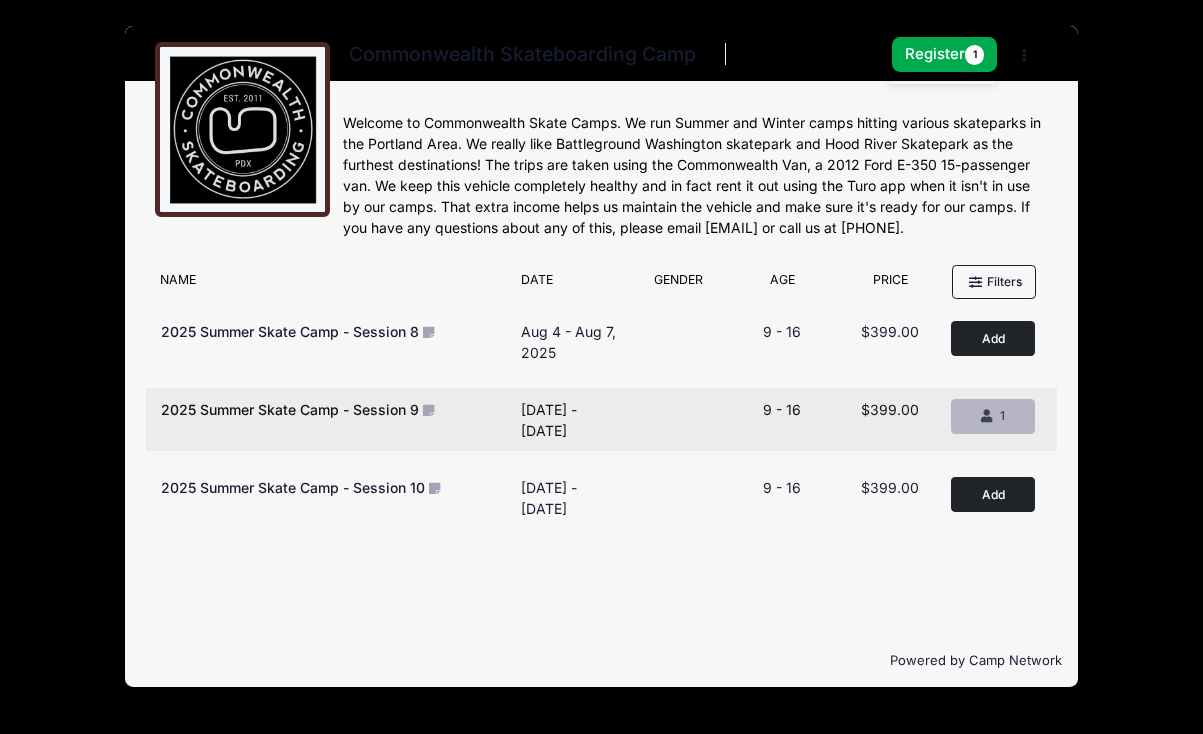 click at bounding box center [989, 417] 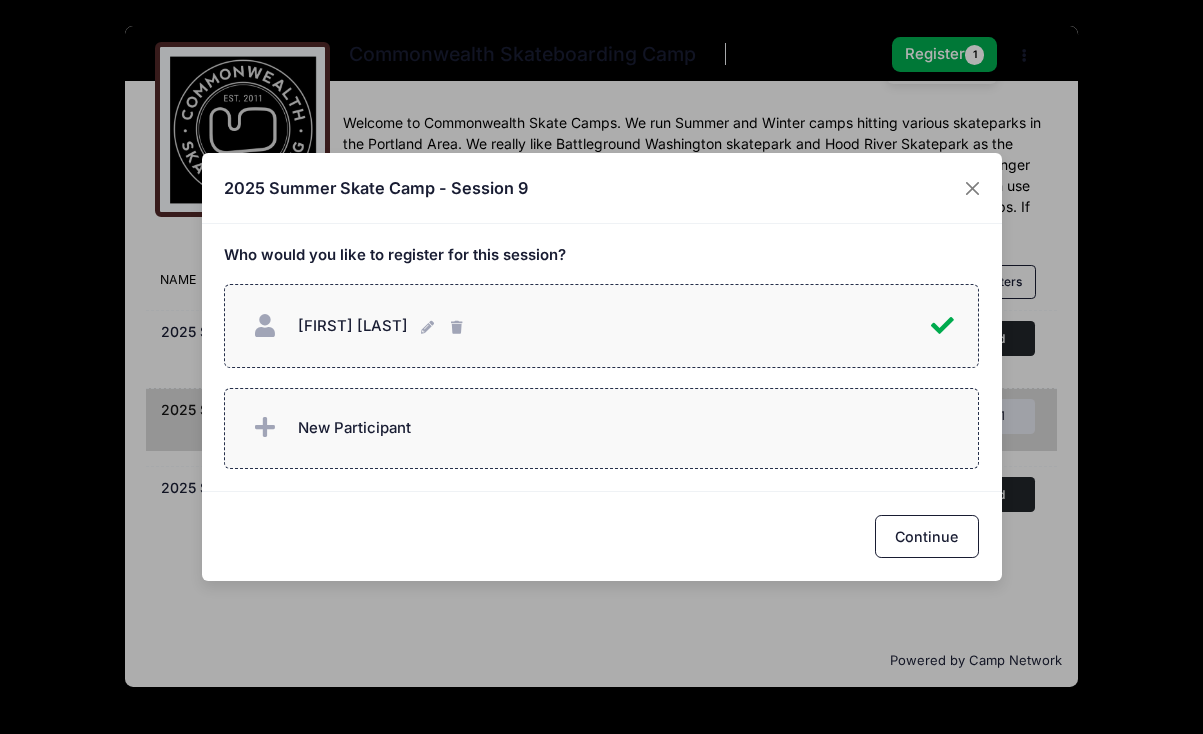 click on "New Participant" at bounding box center [601, 428] 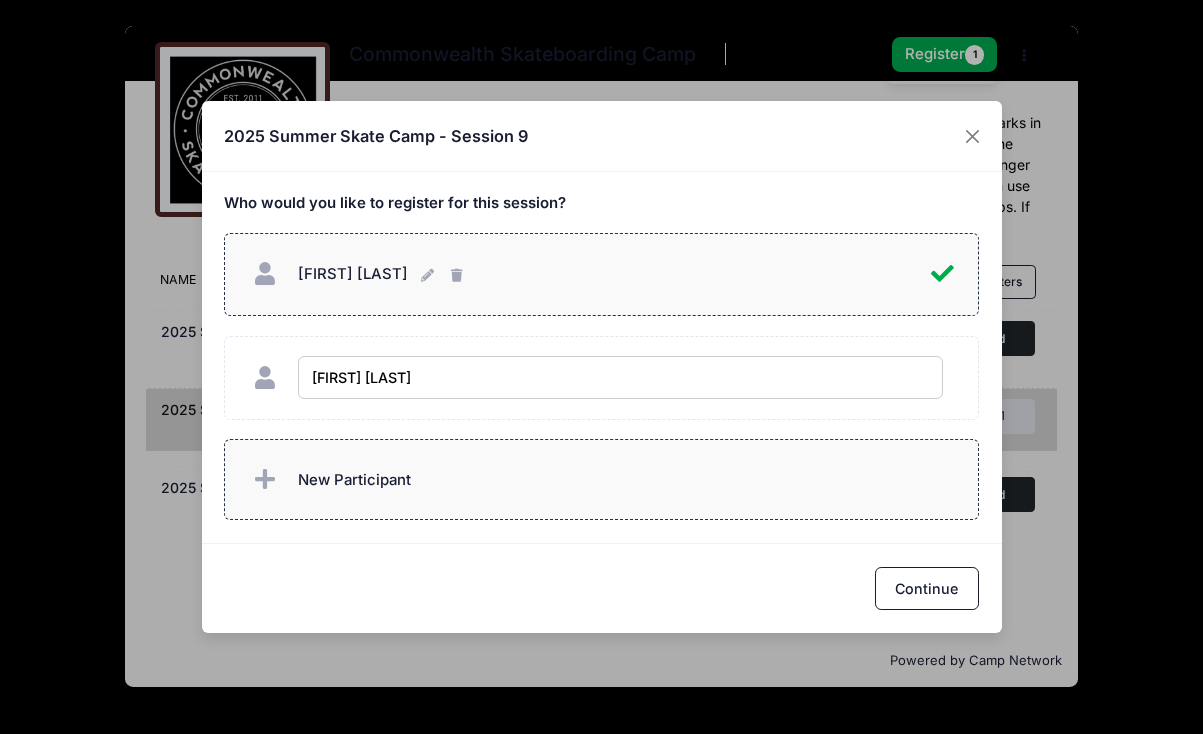type on "Kai Ericson" 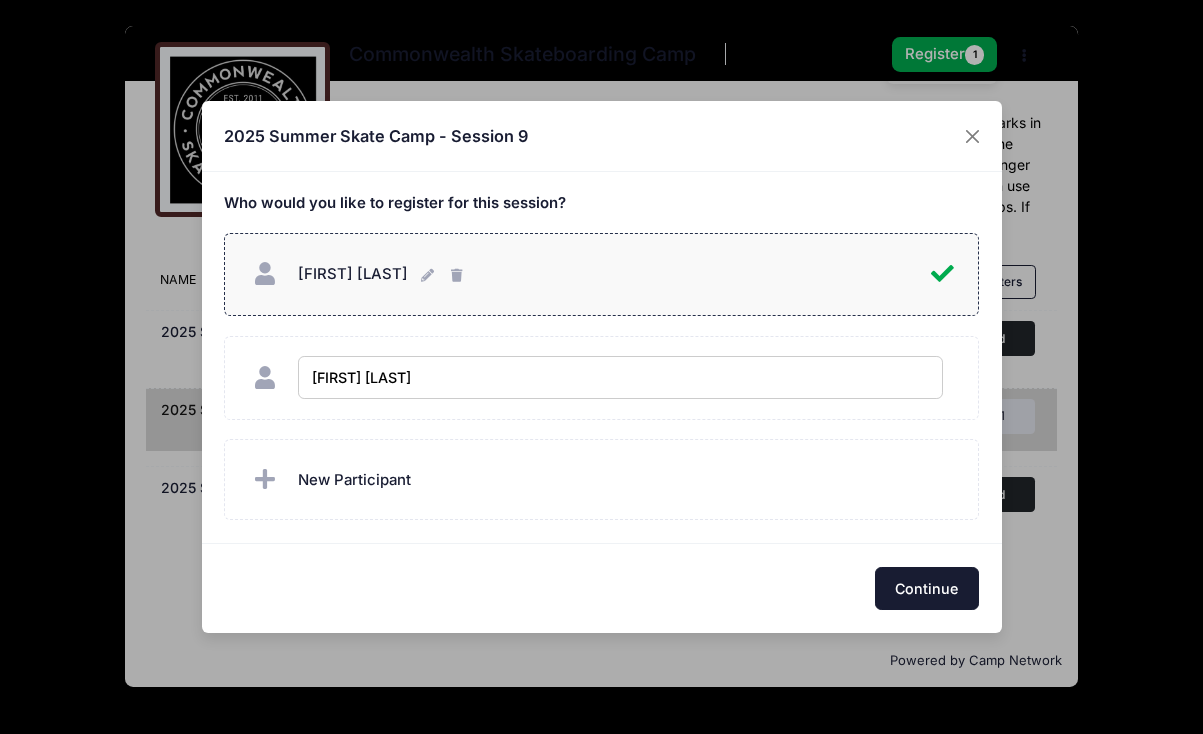 click on "Continue" at bounding box center [927, 588] 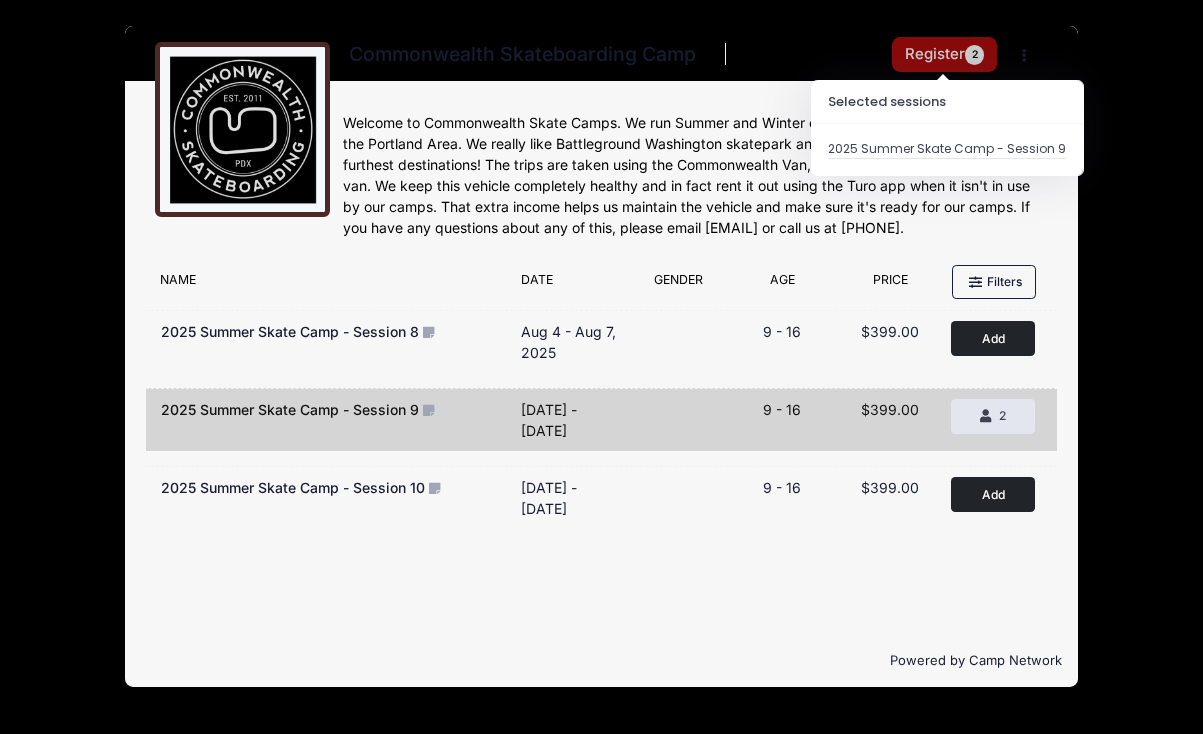 click on "Register  2" at bounding box center [945, 54] 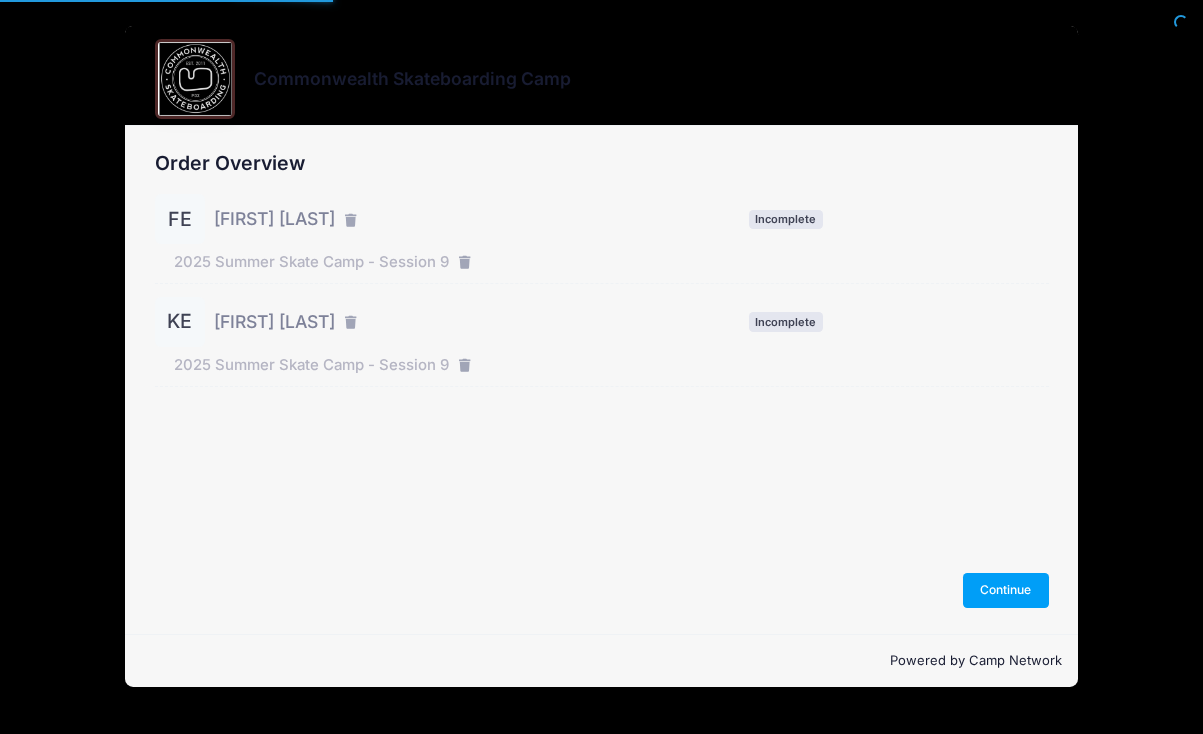 scroll, scrollTop: 0, scrollLeft: 0, axis: both 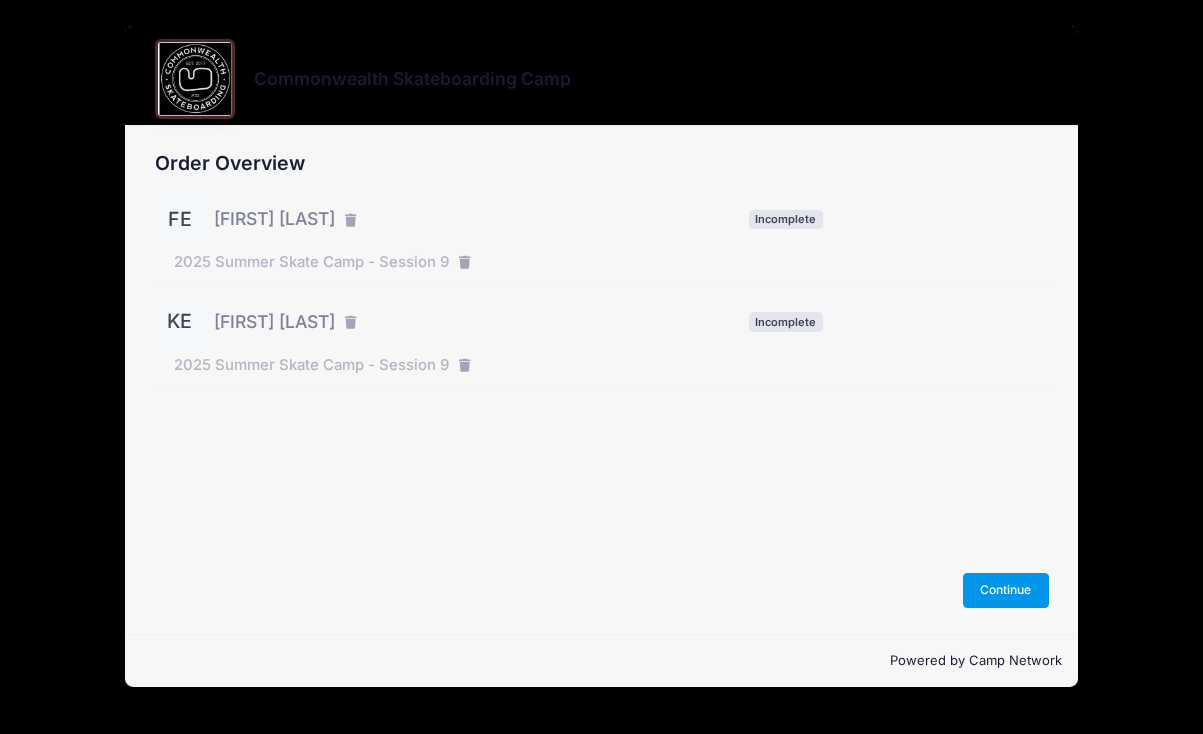 click on "Continue" at bounding box center [1006, 590] 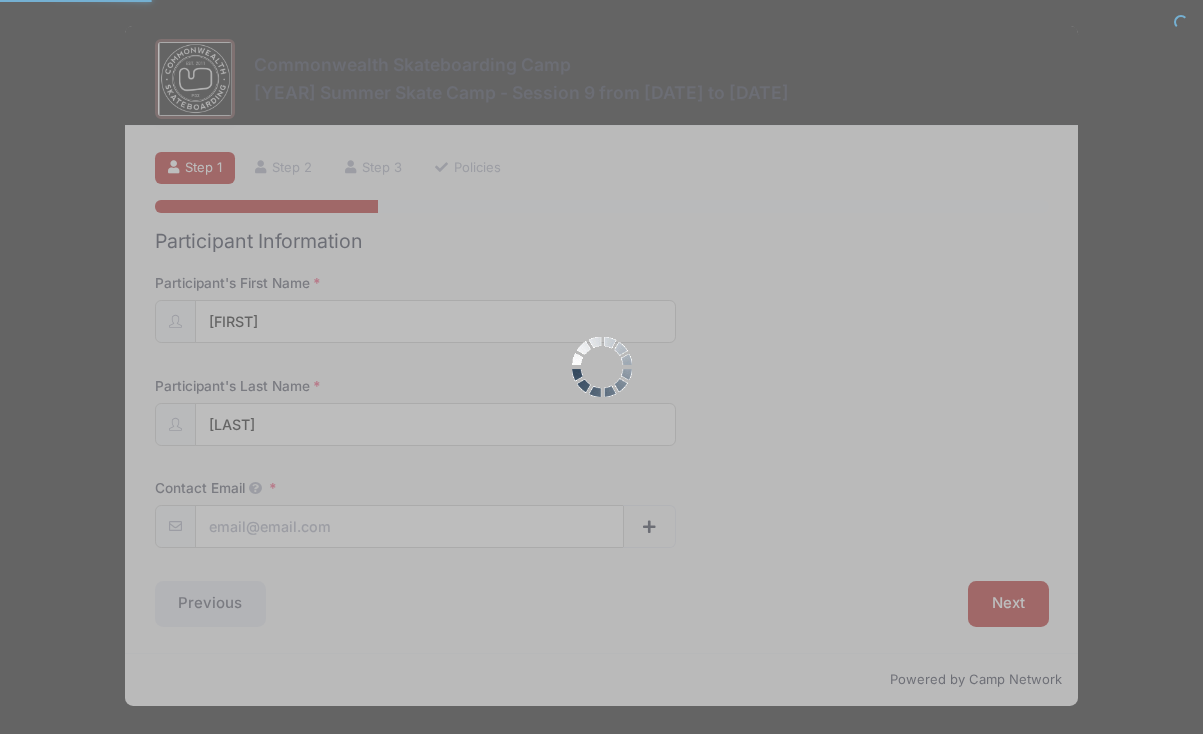scroll, scrollTop: 0, scrollLeft: 0, axis: both 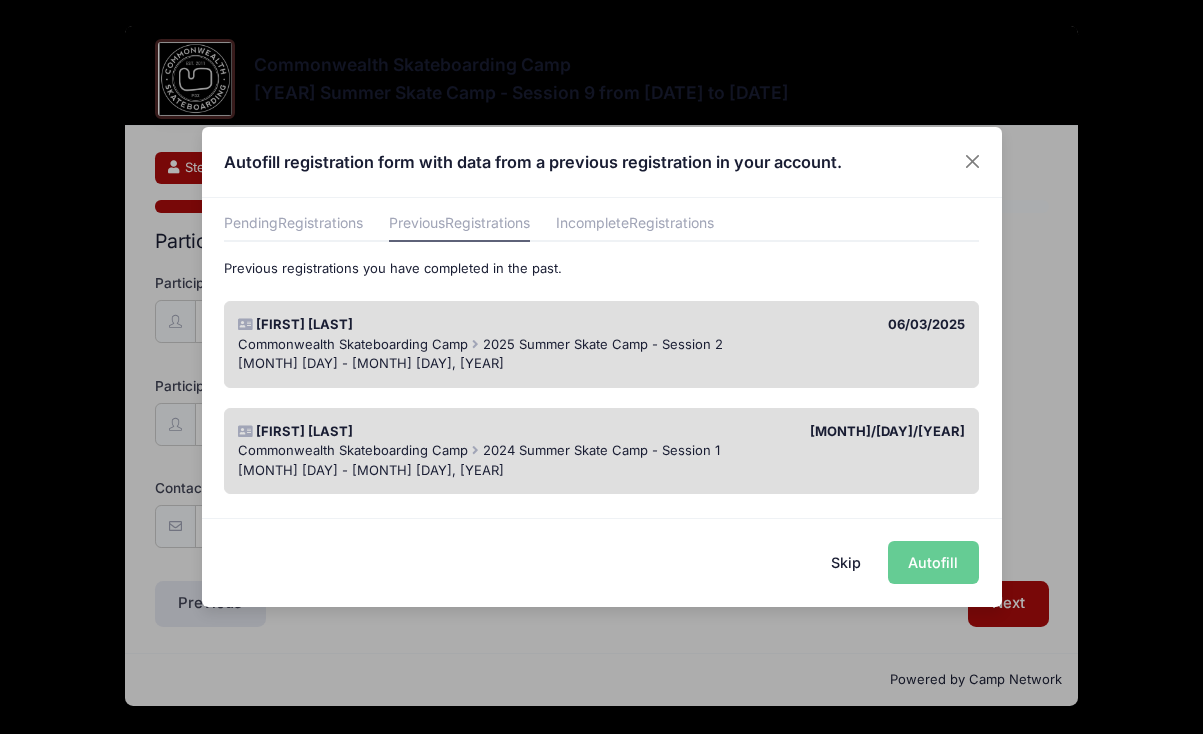 click on "Jun 23 - Jun 26, 2025" at bounding box center (601, 364) 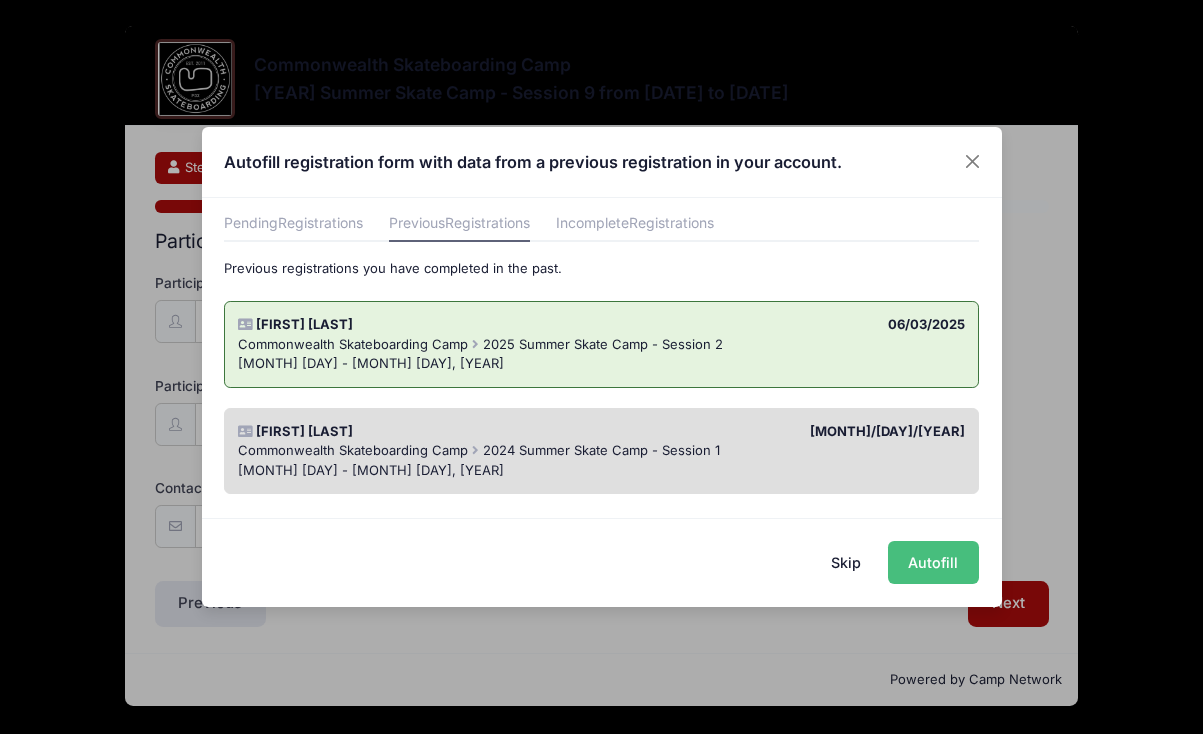 click on "Autofill" at bounding box center [933, 562] 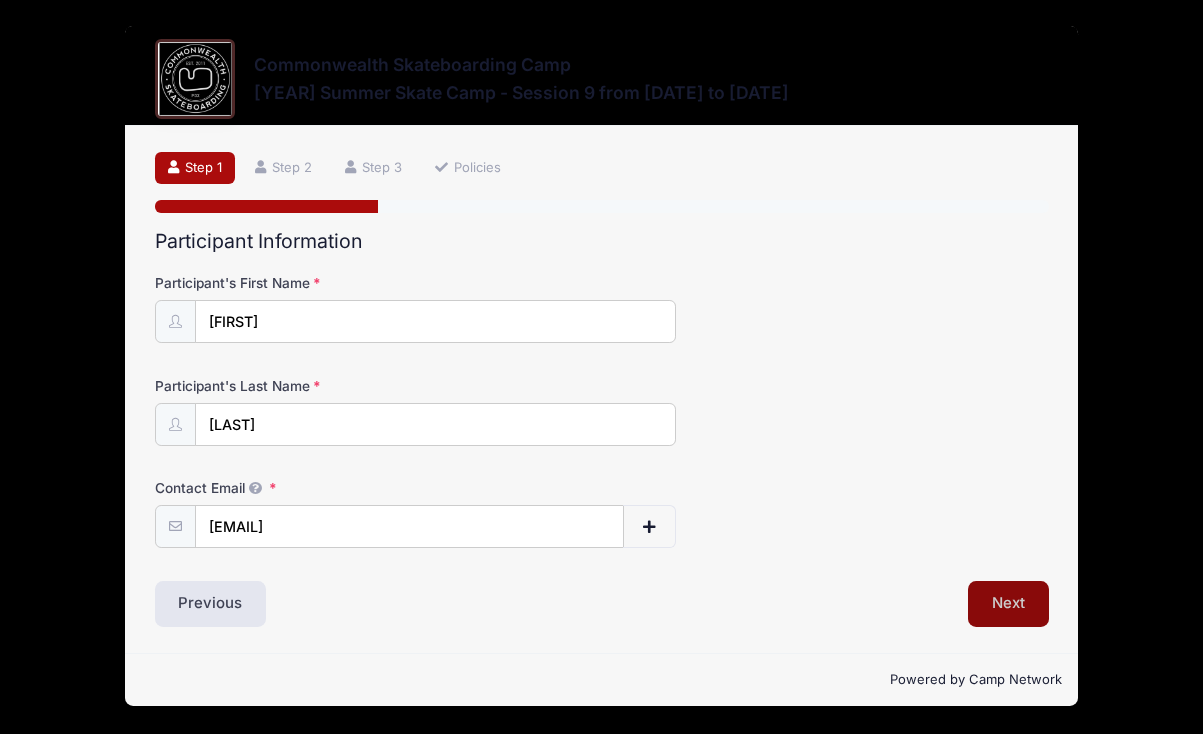 click on "Next" at bounding box center [1008, 604] 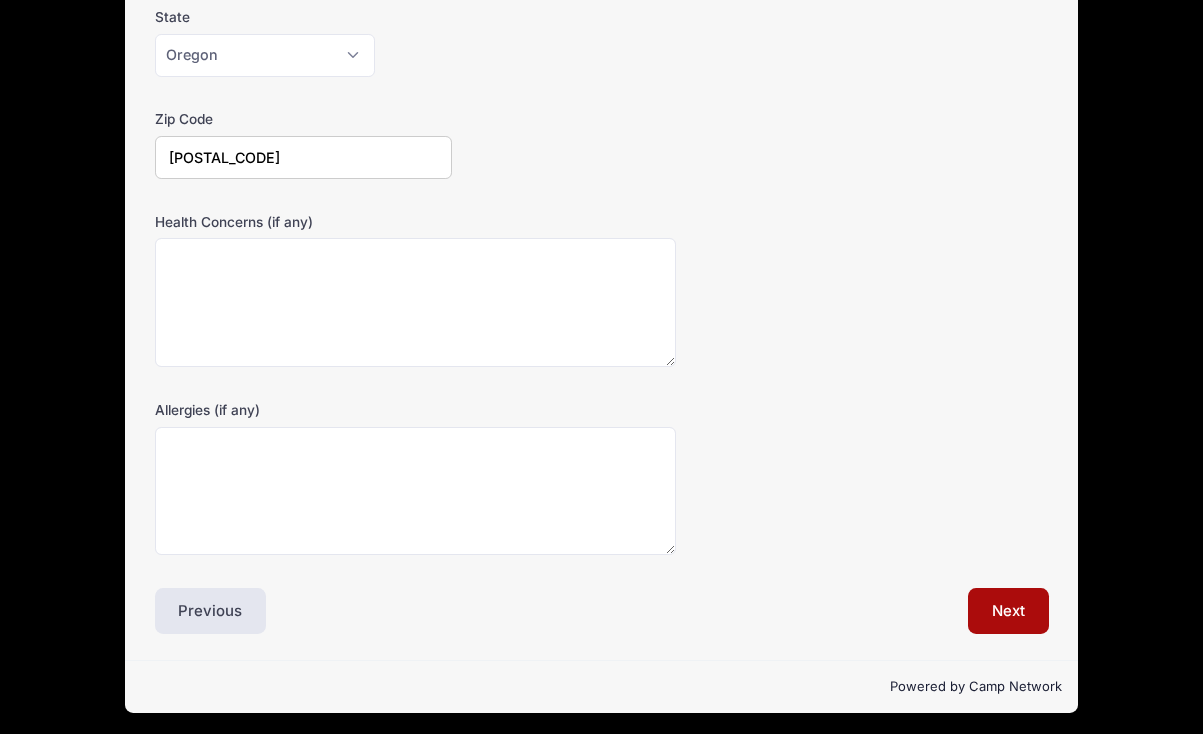 scroll, scrollTop: 573, scrollLeft: 0, axis: vertical 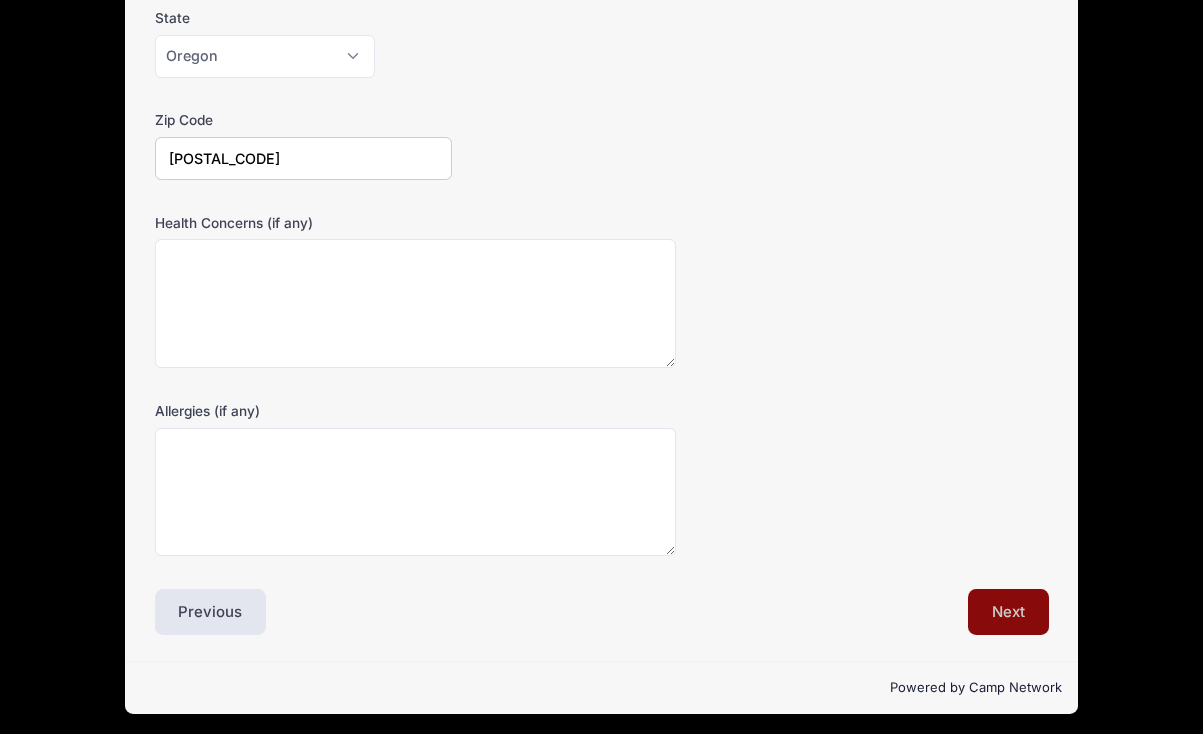 click on "Next" at bounding box center [1008, 612] 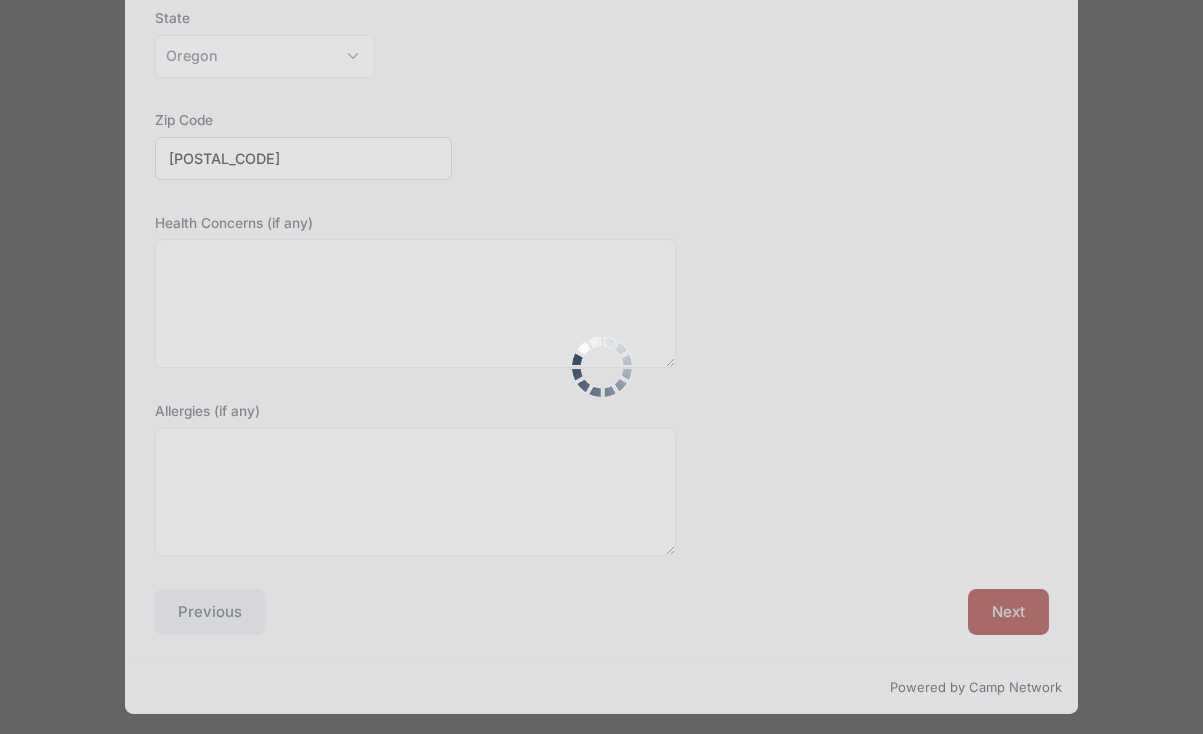 scroll, scrollTop: 0, scrollLeft: 0, axis: both 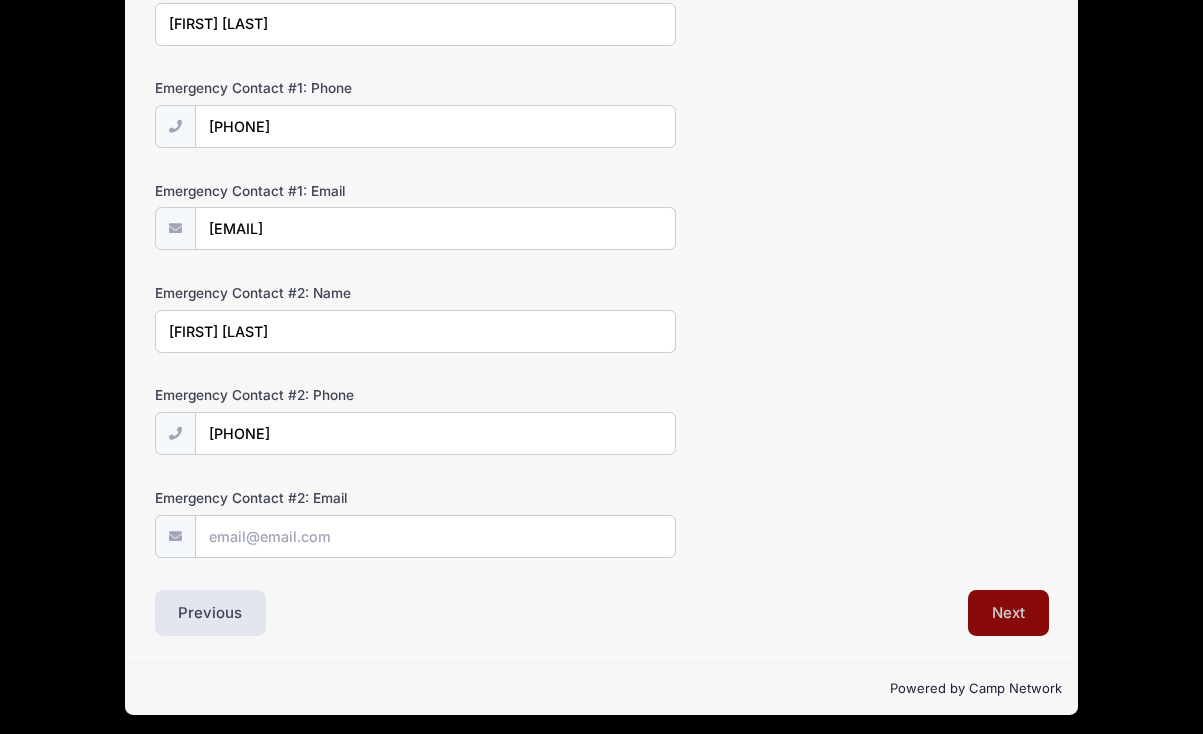 click on "Next" at bounding box center [1008, 613] 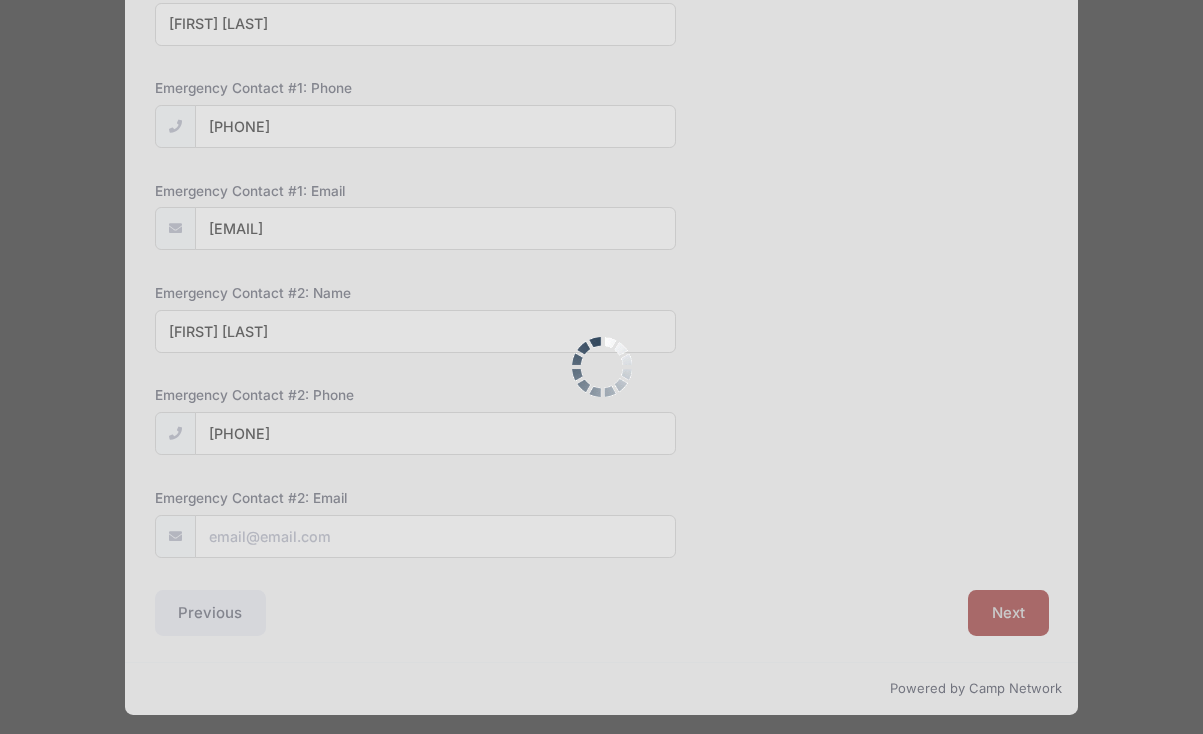 scroll, scrollTop: 0, scrollLeft: 0, axis: both 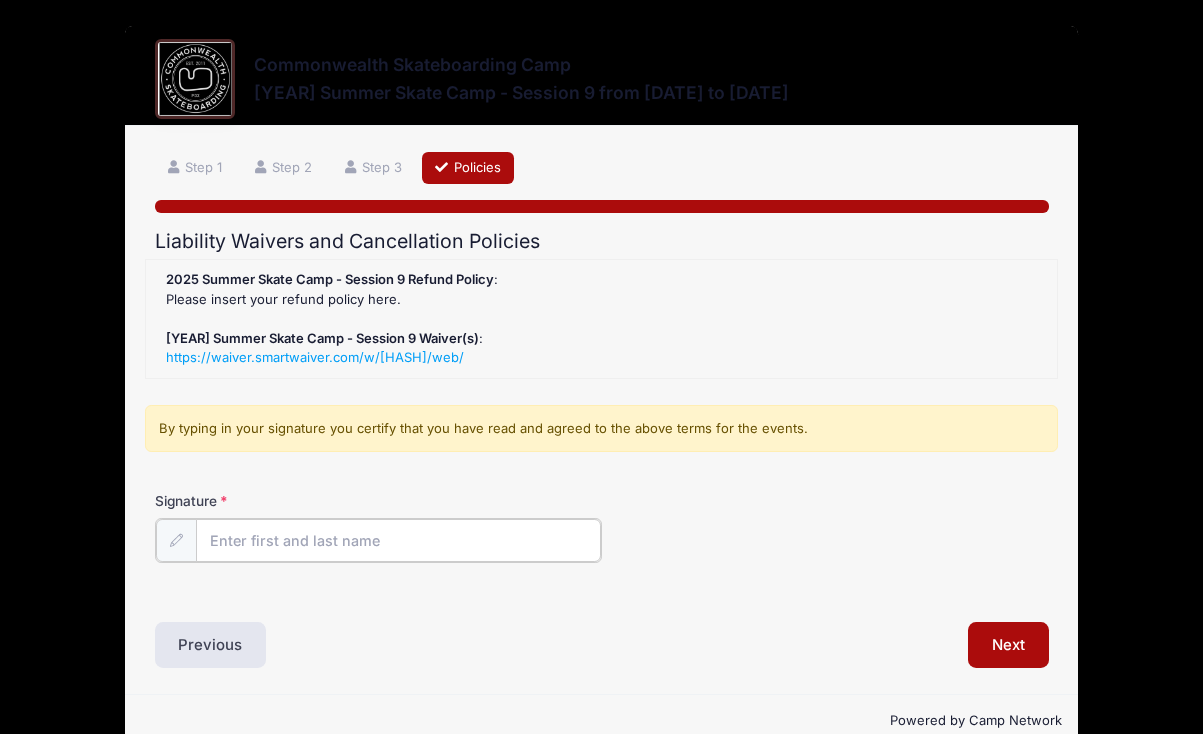 click on "Signature" at bounding box center [398, 540] 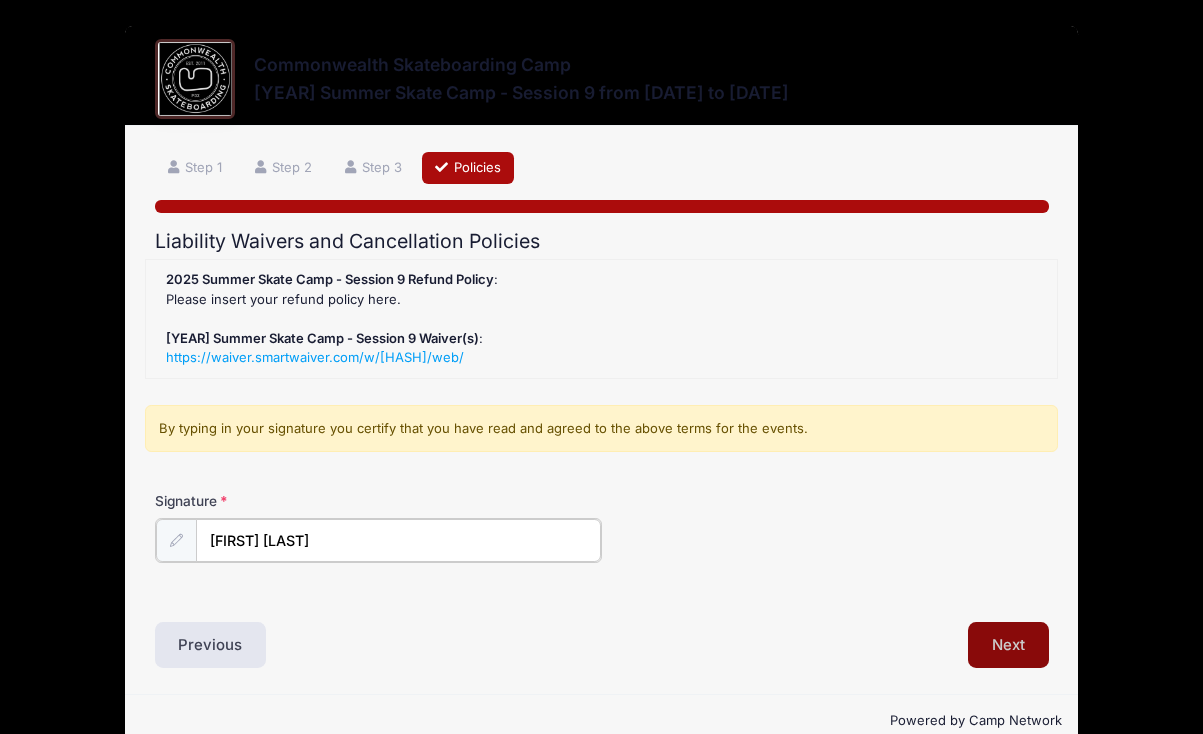 type on "Sara Ericson" 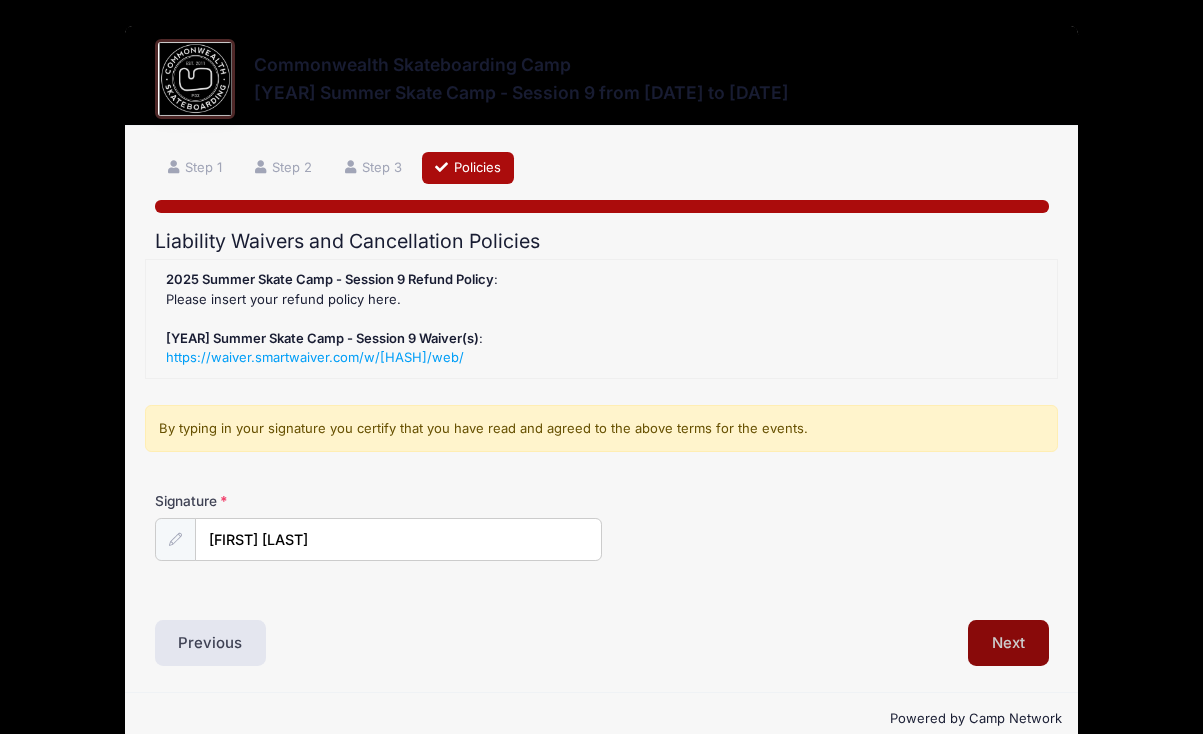 click on "Next" at bounding box center (1008, 643) 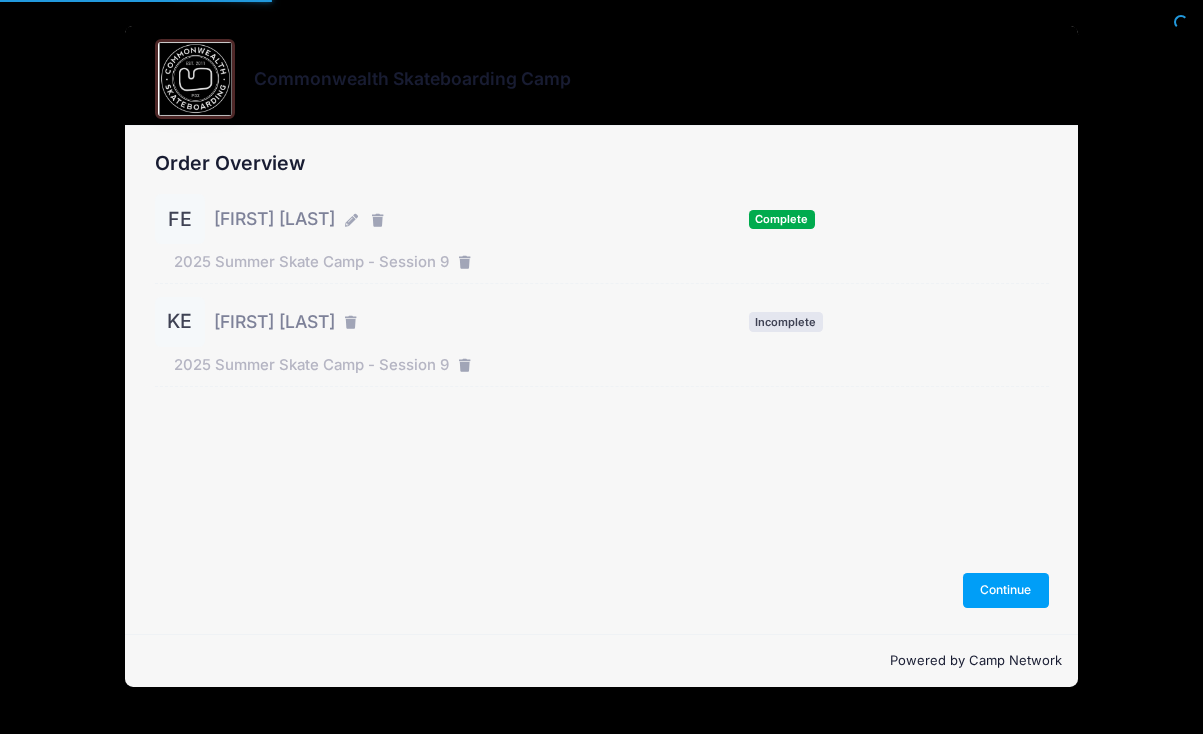 scroll, scrollTop: 0, scrollLeft: 0, axis: both 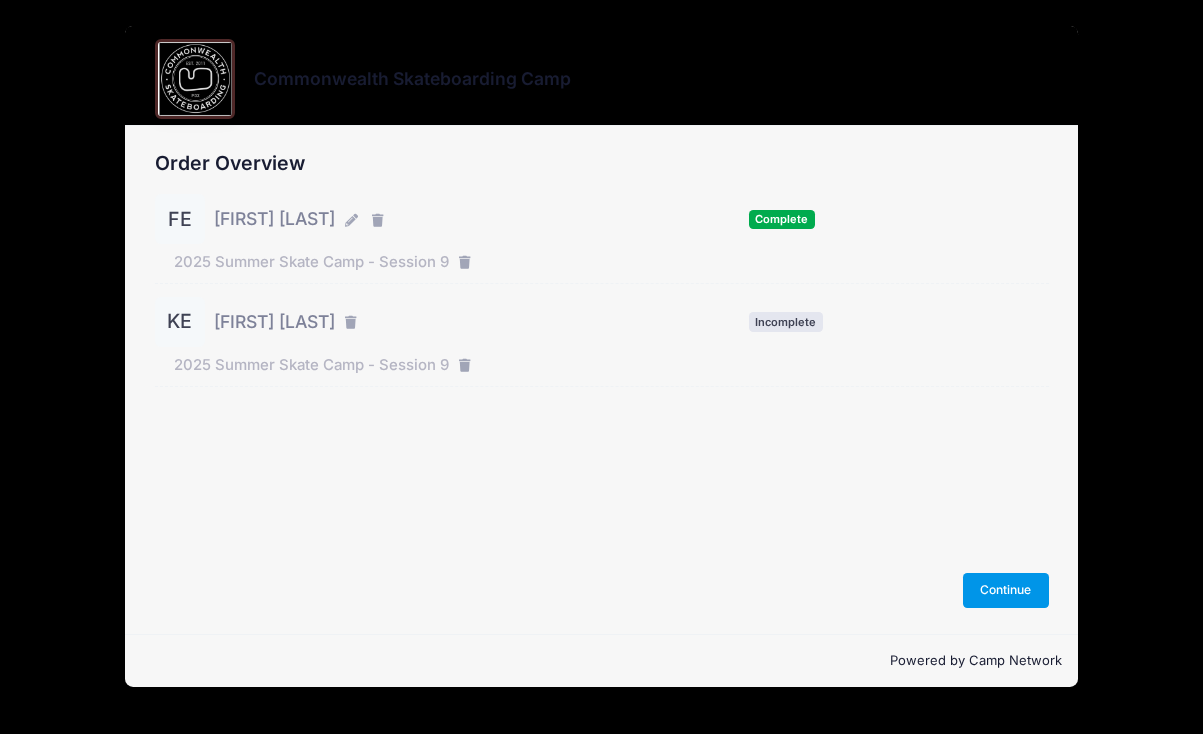 click on "Continue" at bounding box center [1006, 590] 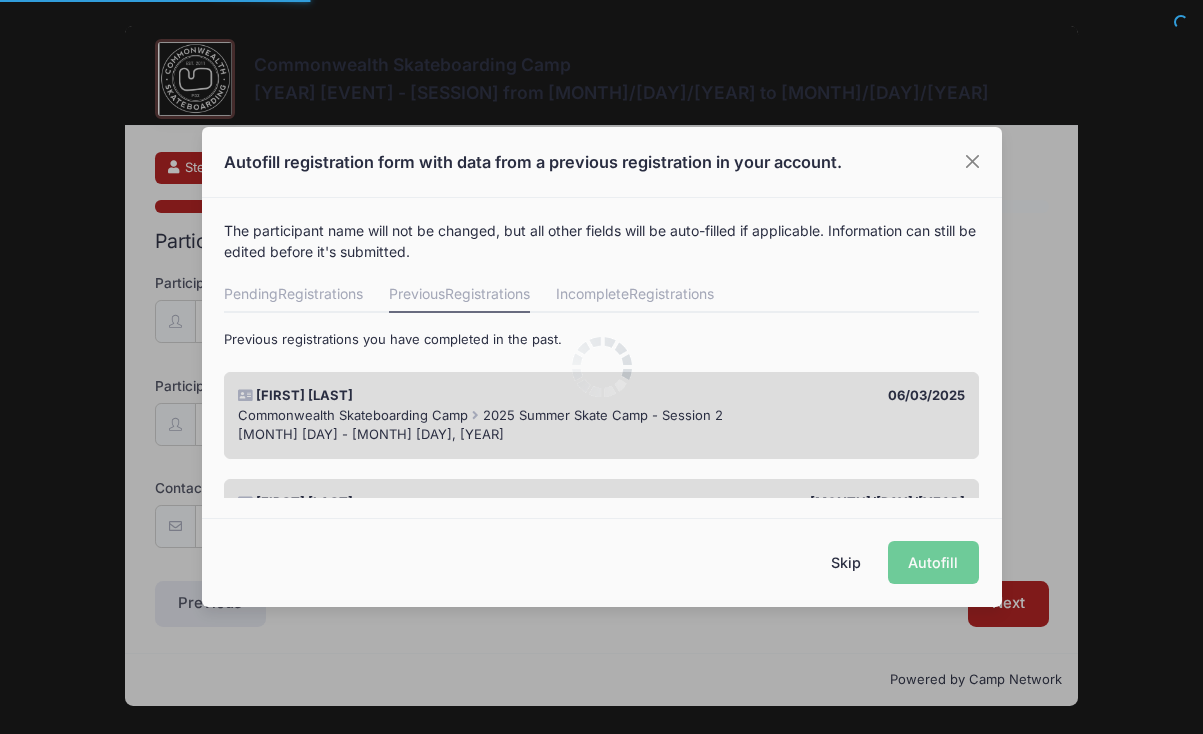 scroll, scrollTop: 0, scrollLeft: 0, axis: both 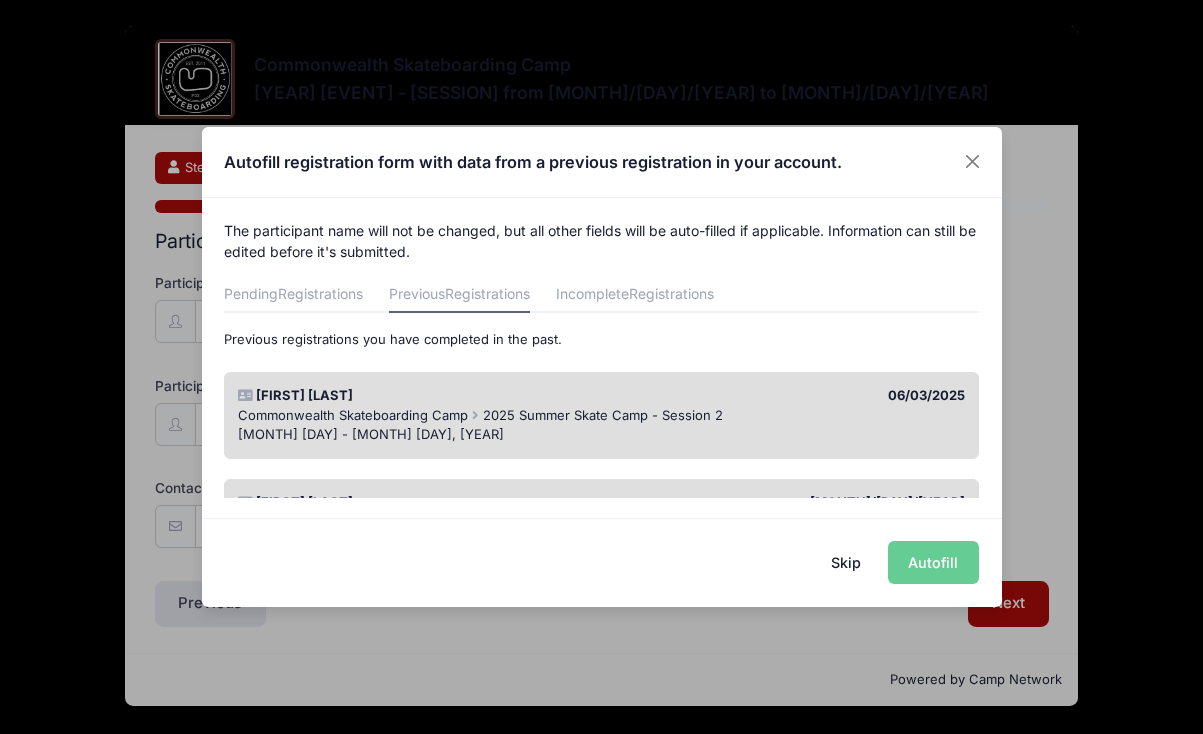 click on "Commonwealth Skateboarding Camp
2025 Summer Skate Camp - Session 2" at bounding box center (601, 416) 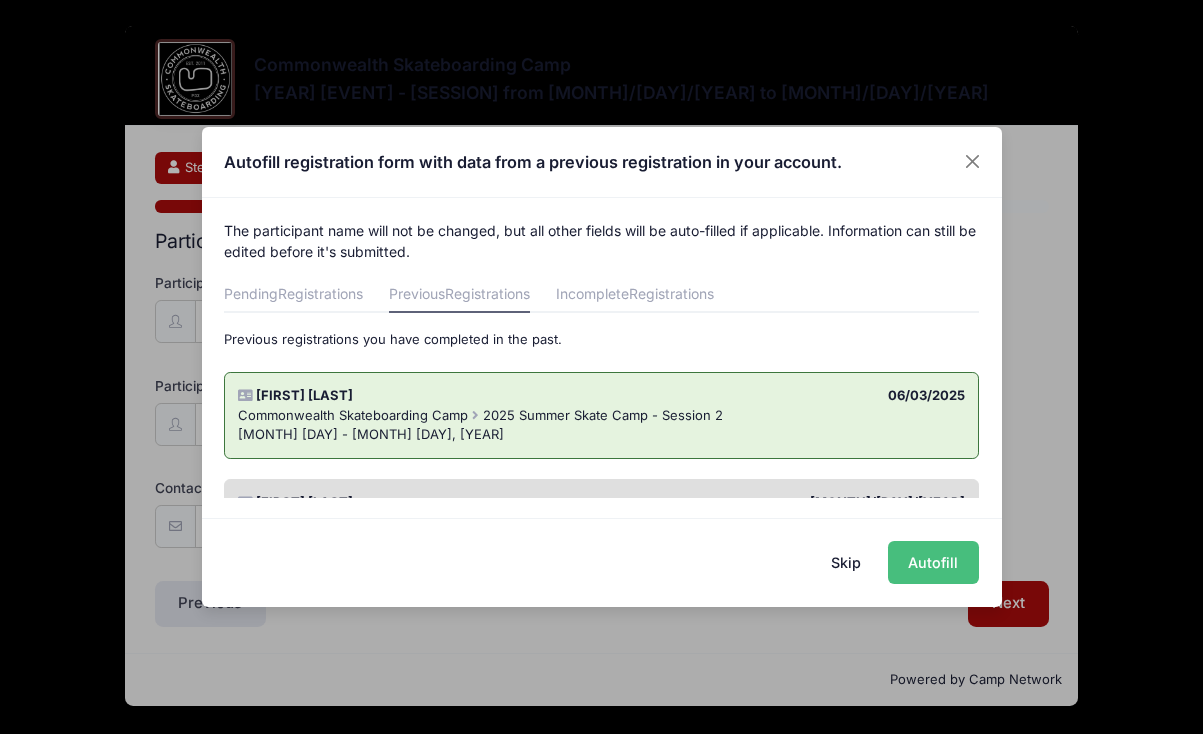 click on "Autofill" at bounding box center (933, 562) 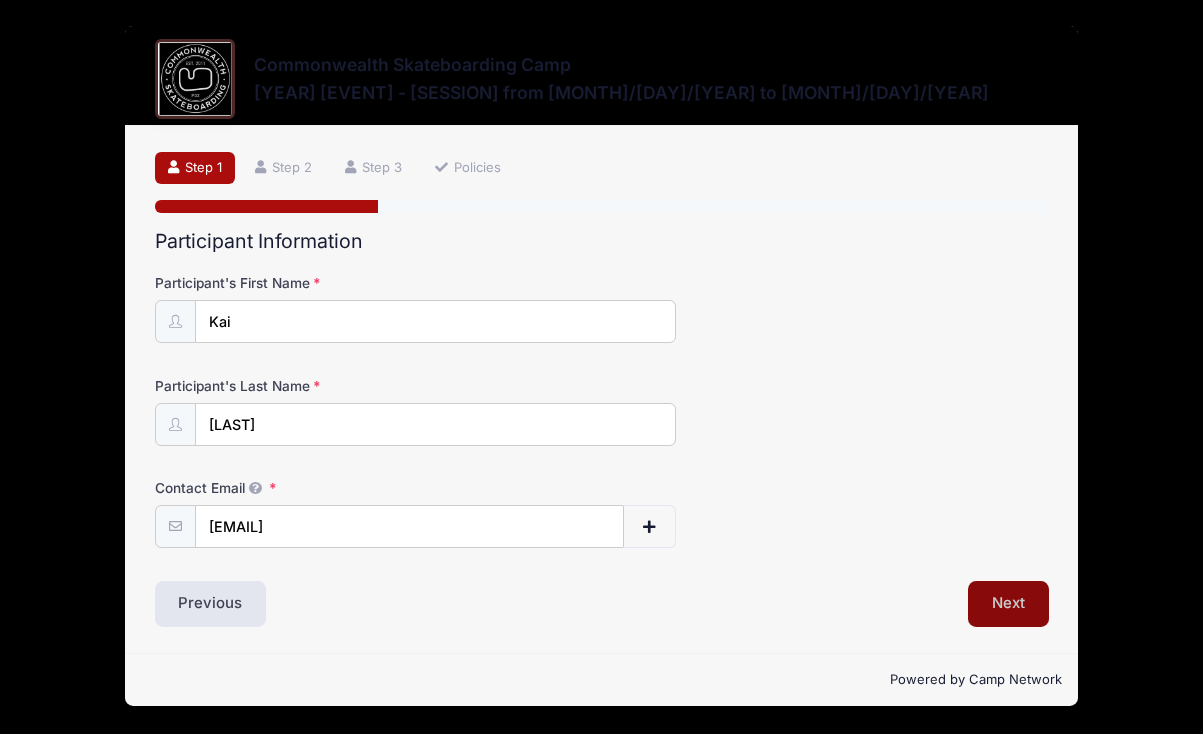 click on "Next" at bounding box center [1008, 604] 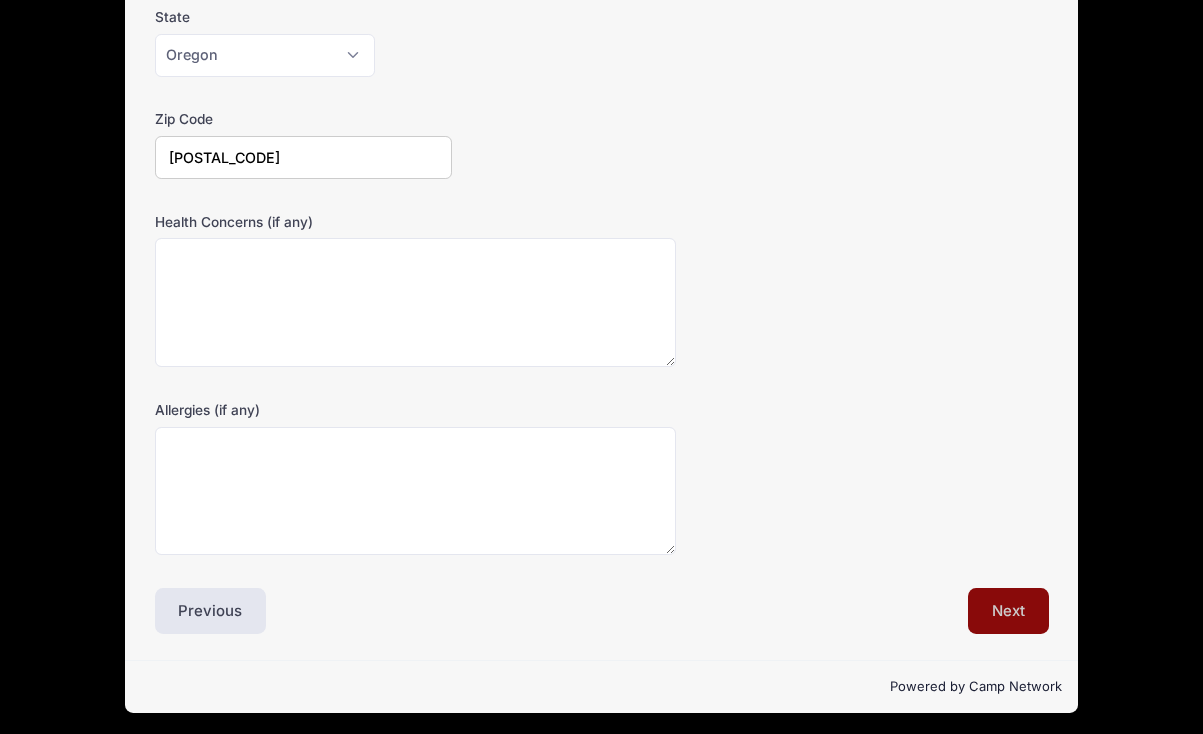 scroll, scrollTop: 573, scrollLeft: 0, axis: vertical 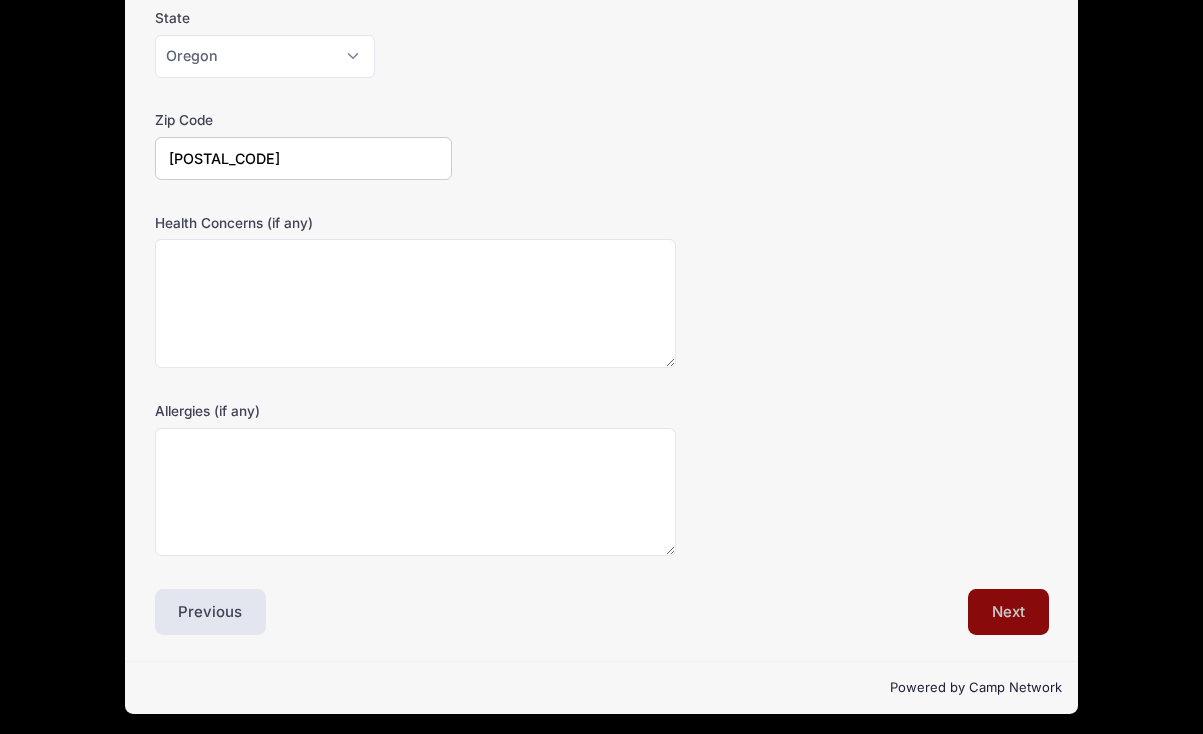 click on "Next" at bounding box center [1008, 612] 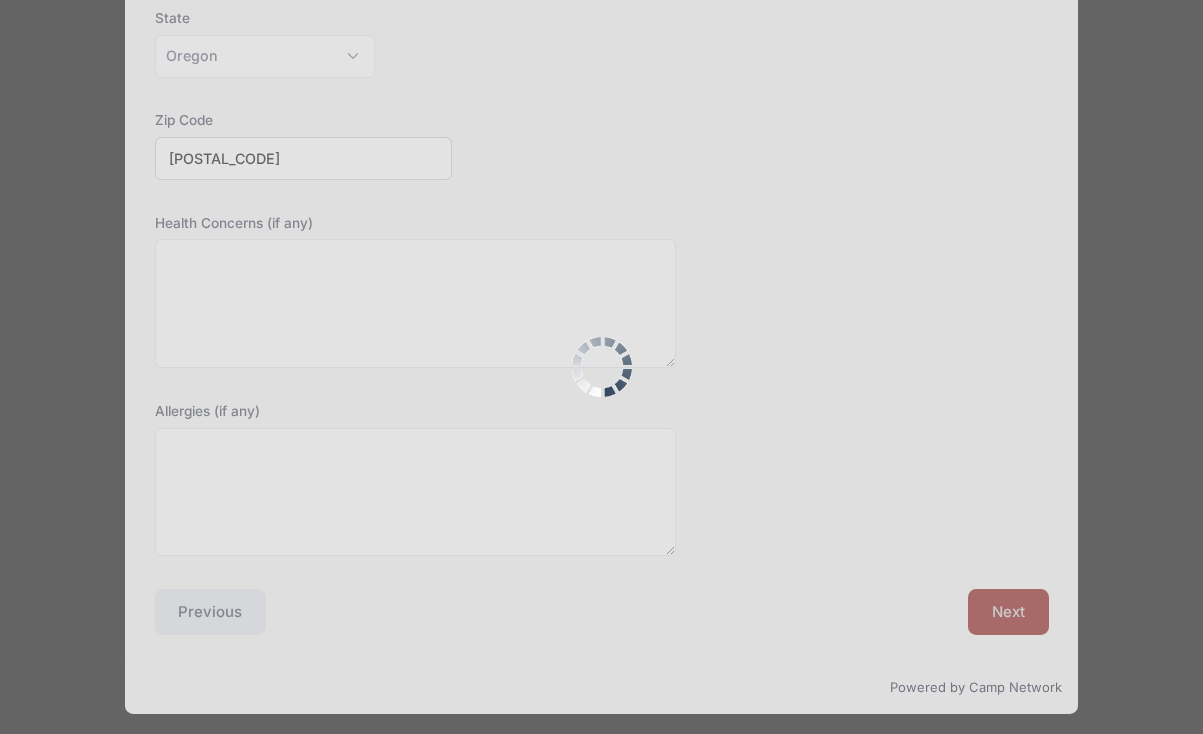 scroll, scrollTop: 343, scrollLeft: 0, axis: vertical 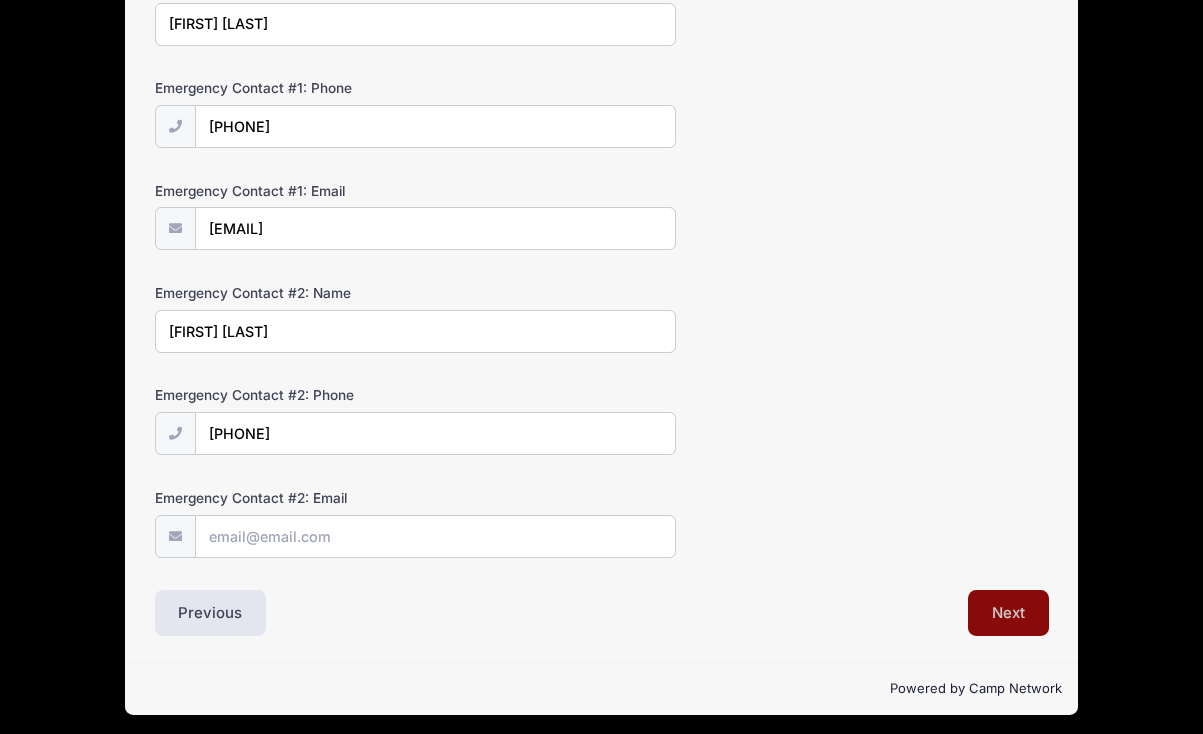 click on "Next" at bounding box center [1008, 613] 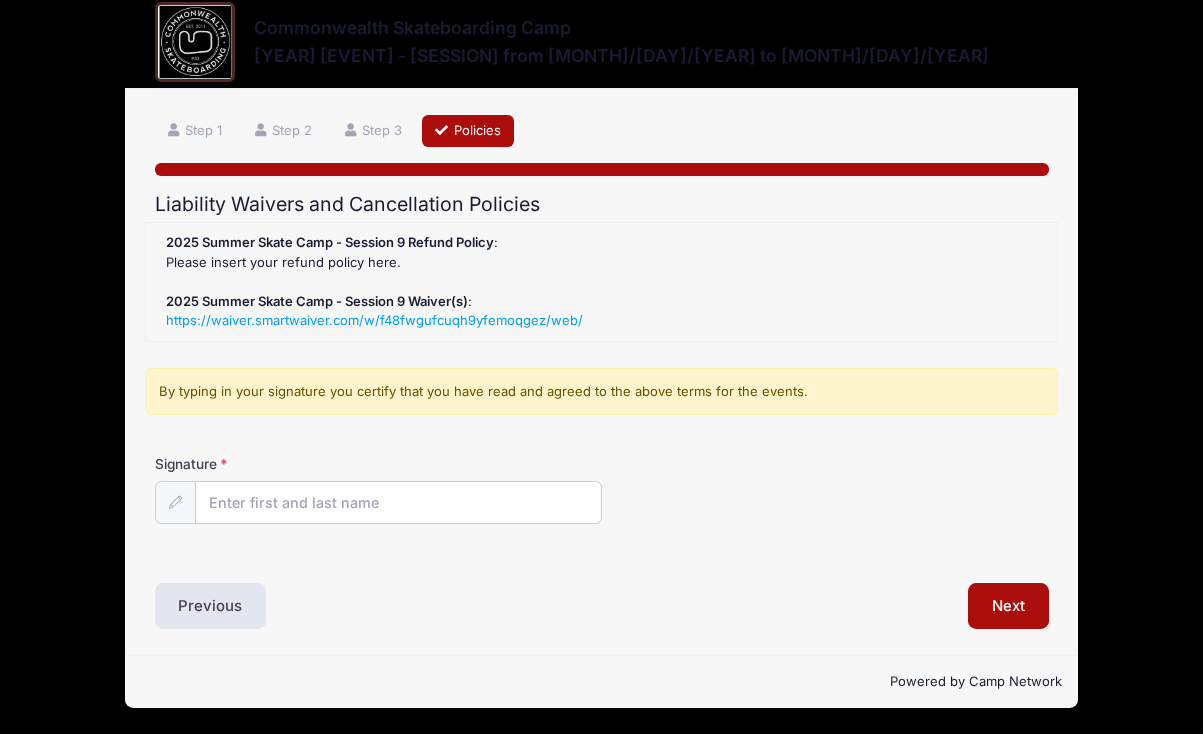 scroll, scrollTop: 20, scrollLeft: 0, axis: vertical 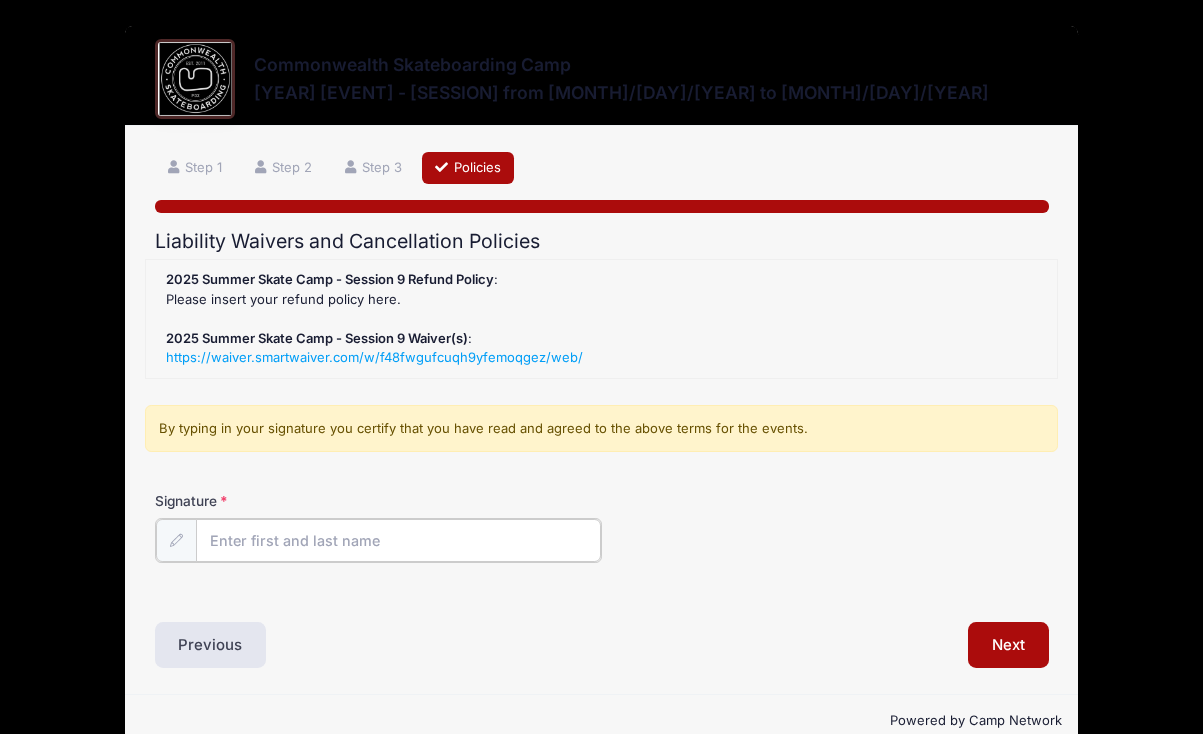 click on "Signature" at bounding box center [398, 540] 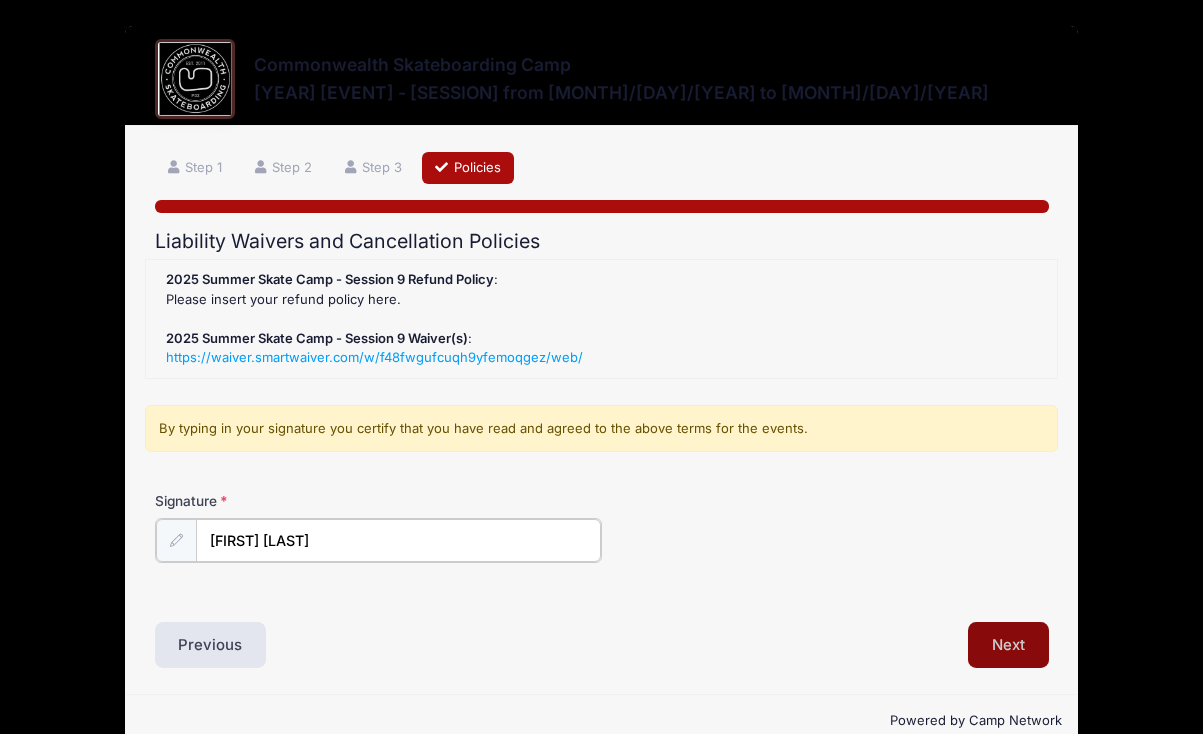 type on "Sara Ericson" 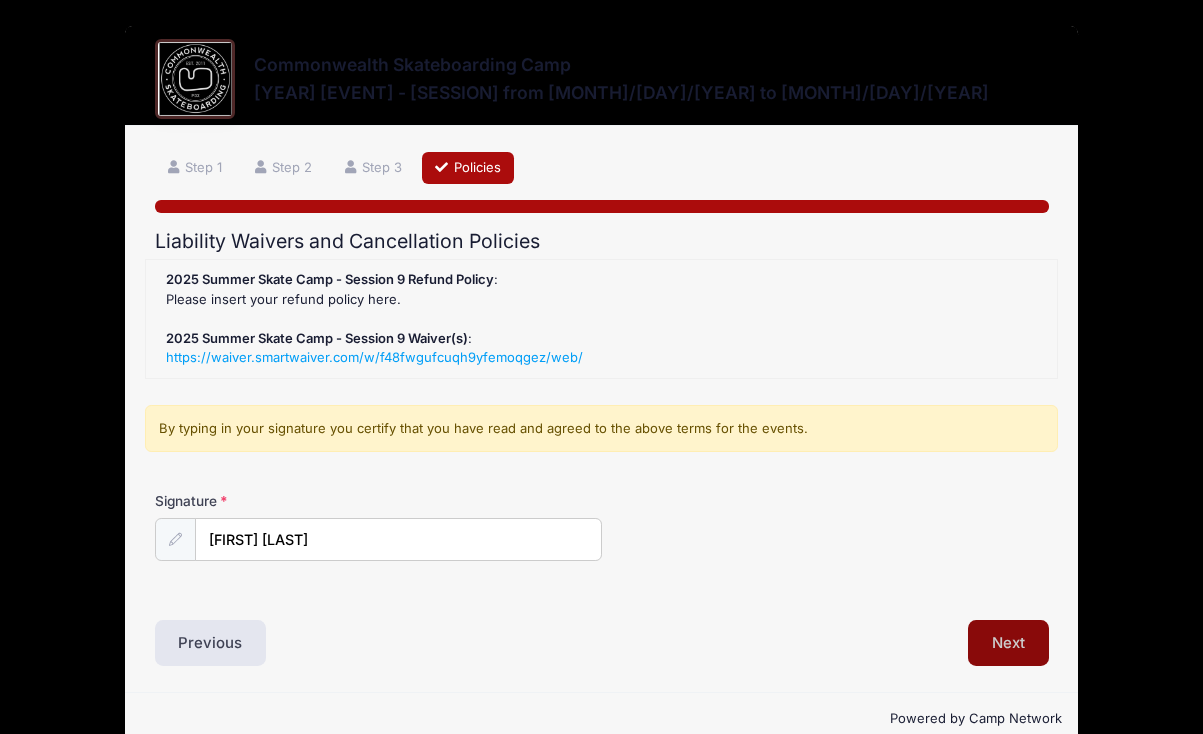click on "Next" at bounding box center [1008, 643] 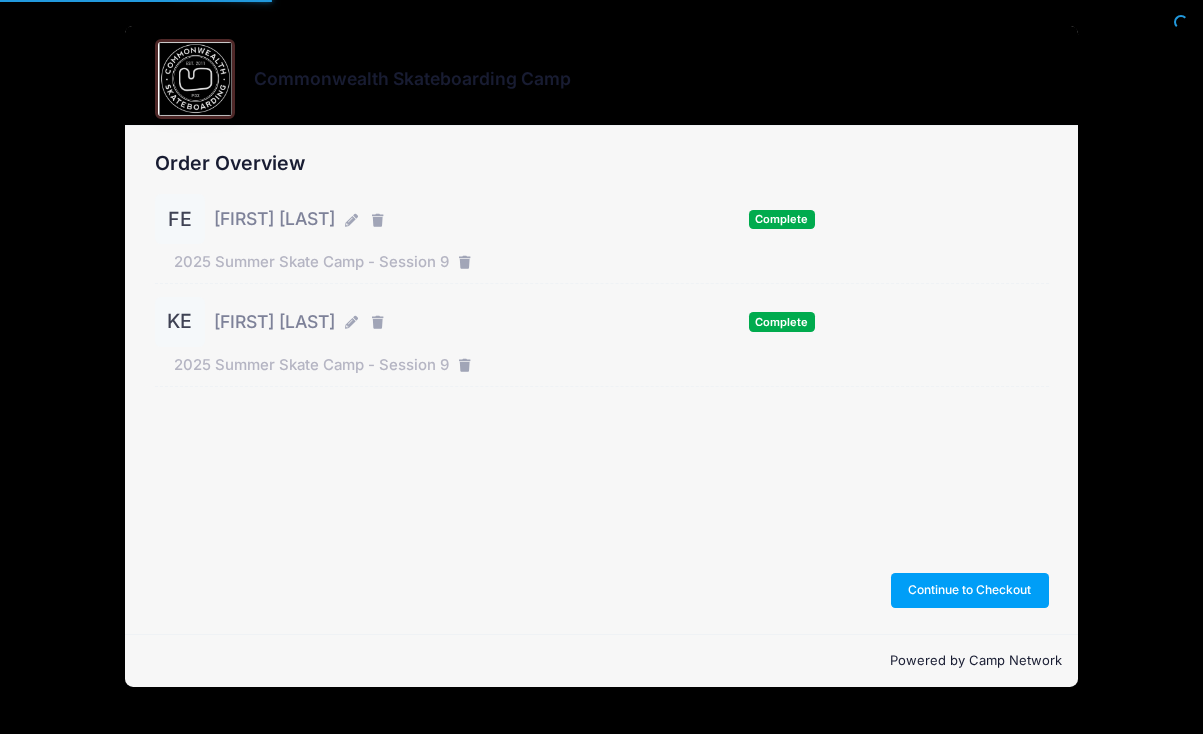 scroll, scrollTop: 0, scrollLeft: 0, axis: both 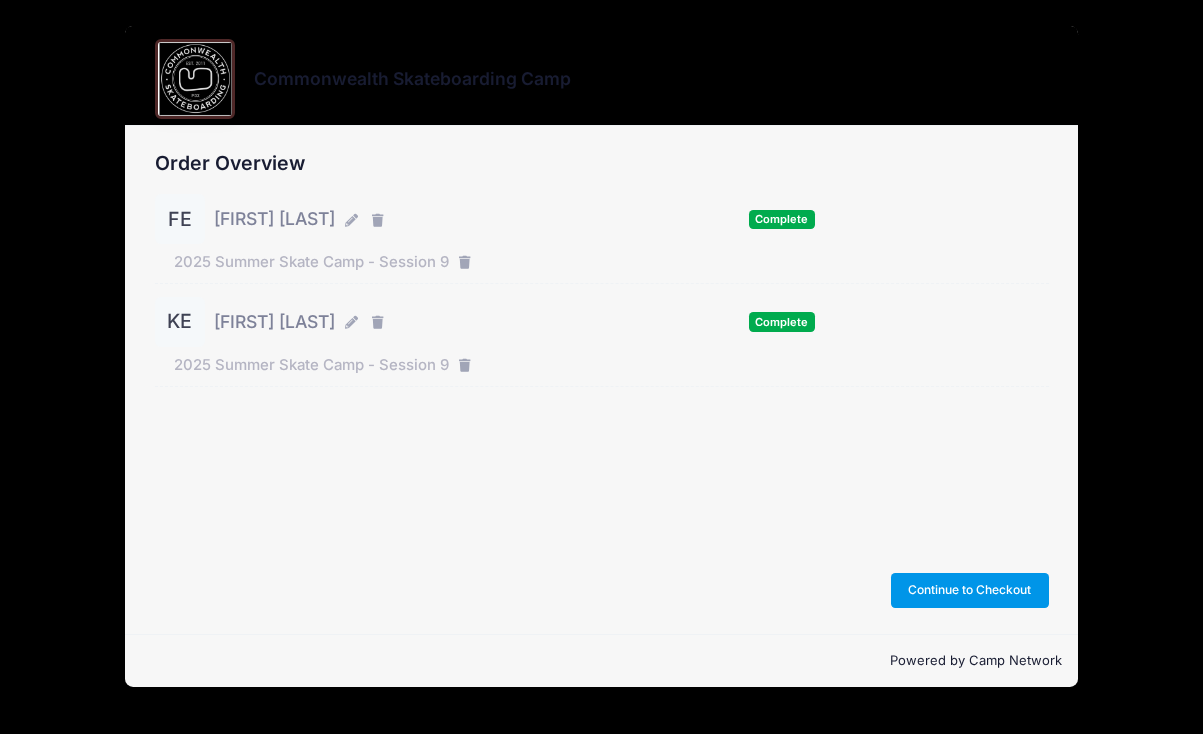 click on "Continue to Checkout" at bounding box center [970, 590] 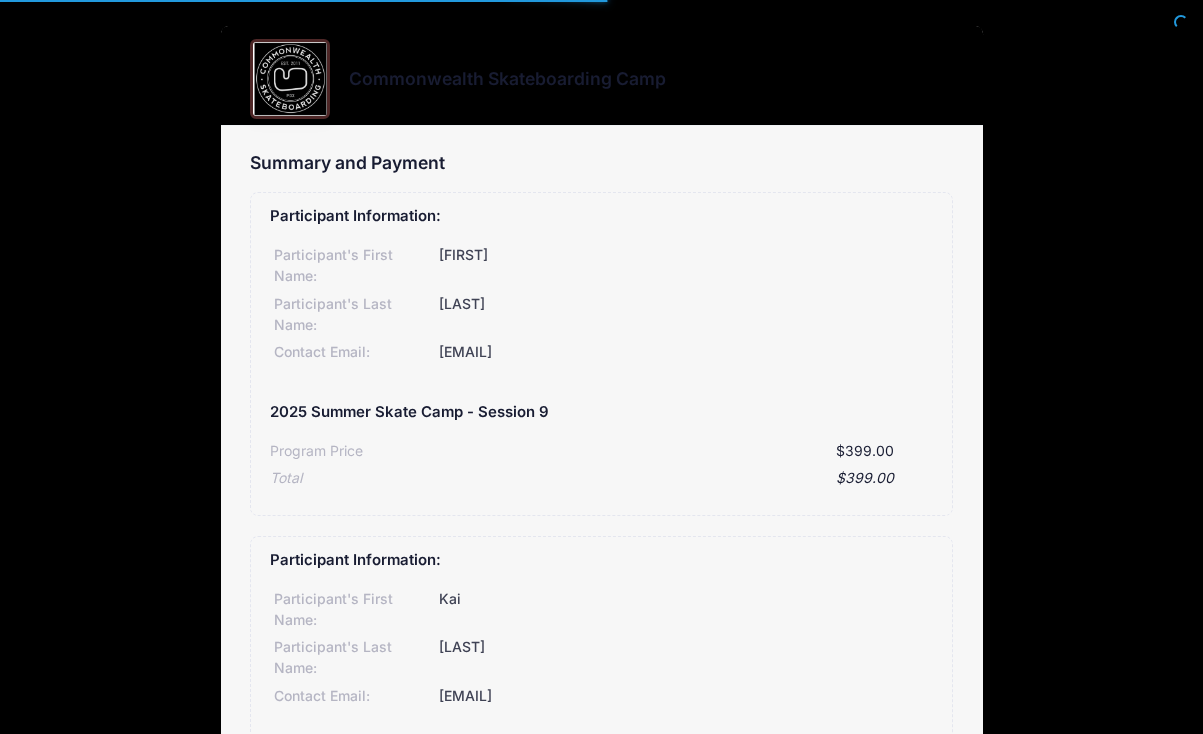 scroll, scrollTop: 0, scrollLeft: 0, axis: both 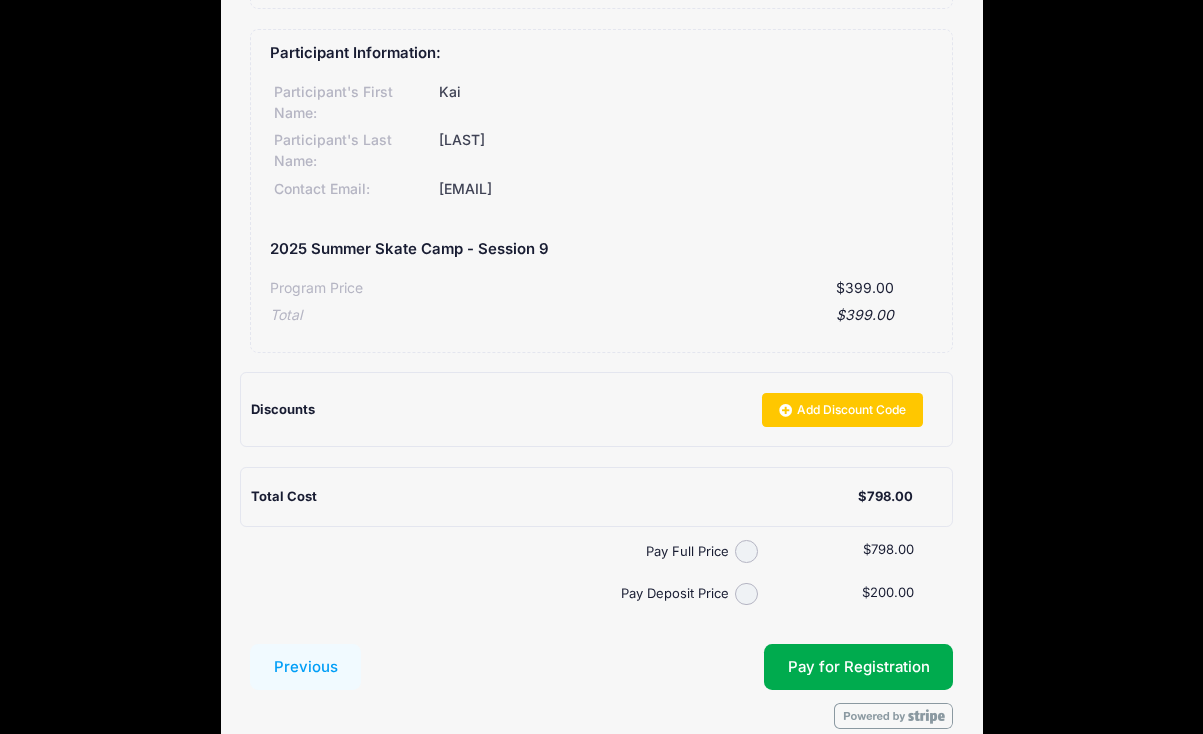click on "Pay Deposit Price" at bounding box center [746, 594] 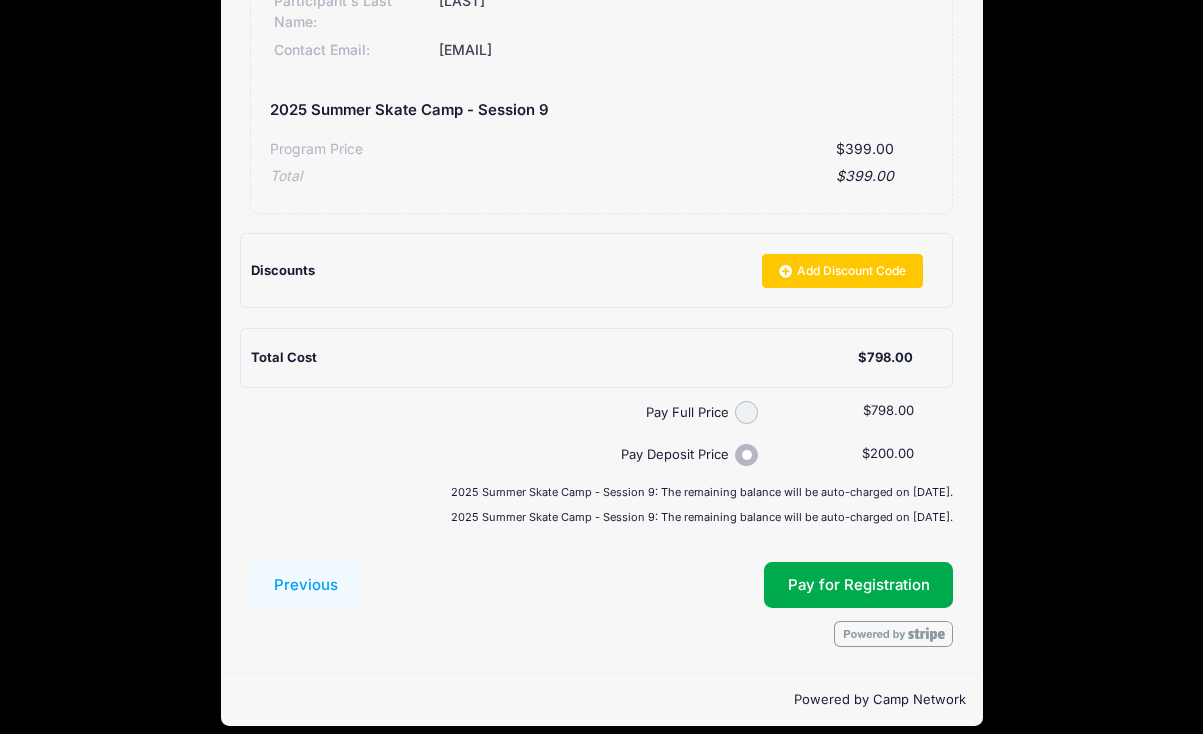 scroll, scrollTop: 645, scrollLeft: 0, axis: vertical 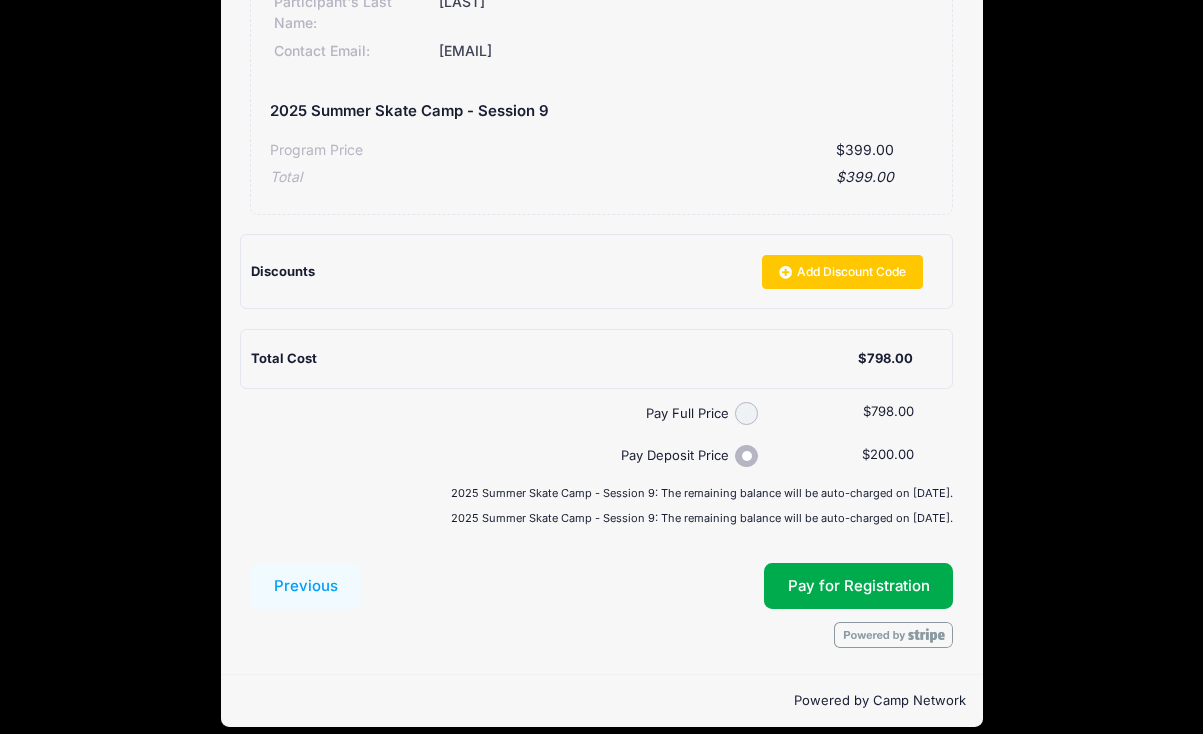click on "Pay Full Price" at bounding box center [746, 413] 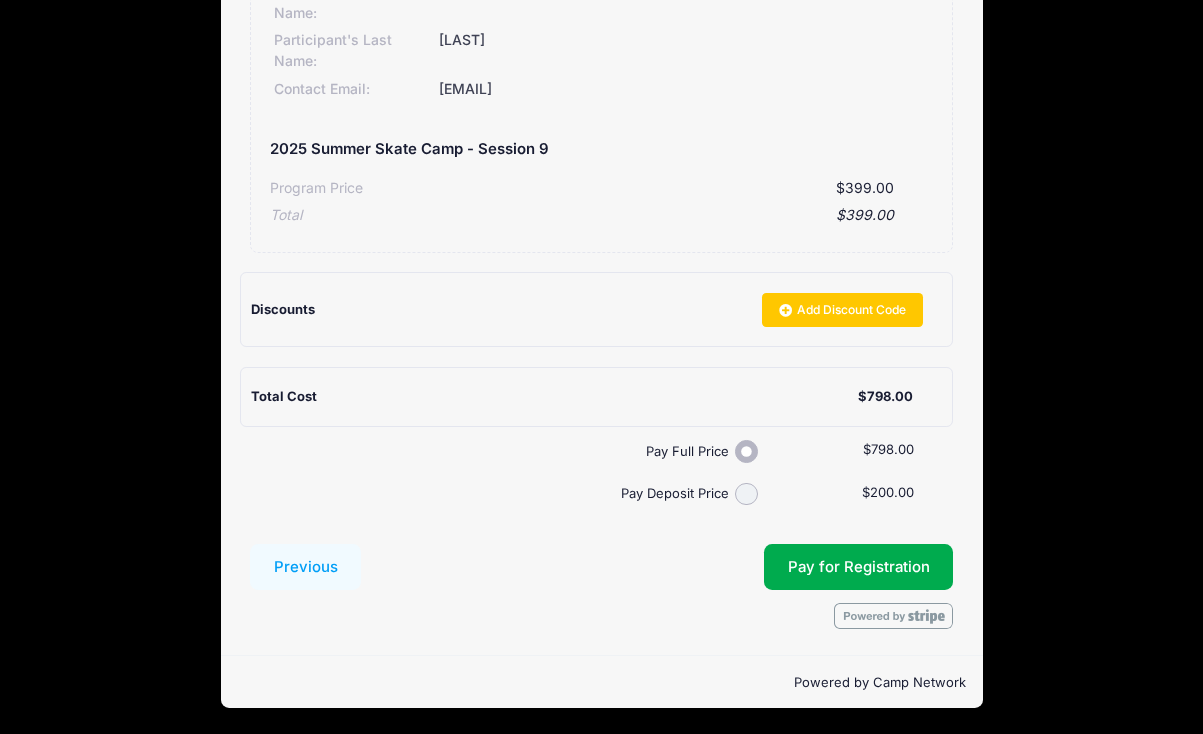 scroll, scrollTop: 588, scrollLeft: 0, axis: vertical 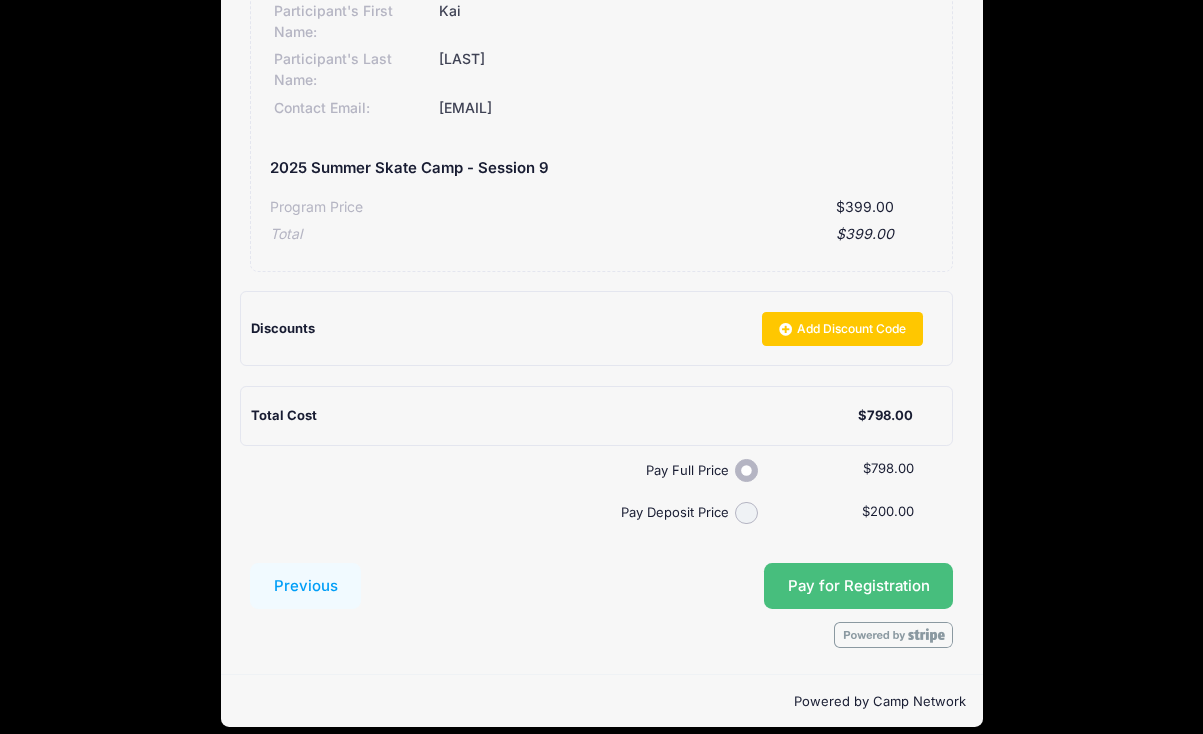 click on "Pay for Registration" at bounding box center (859, 586) 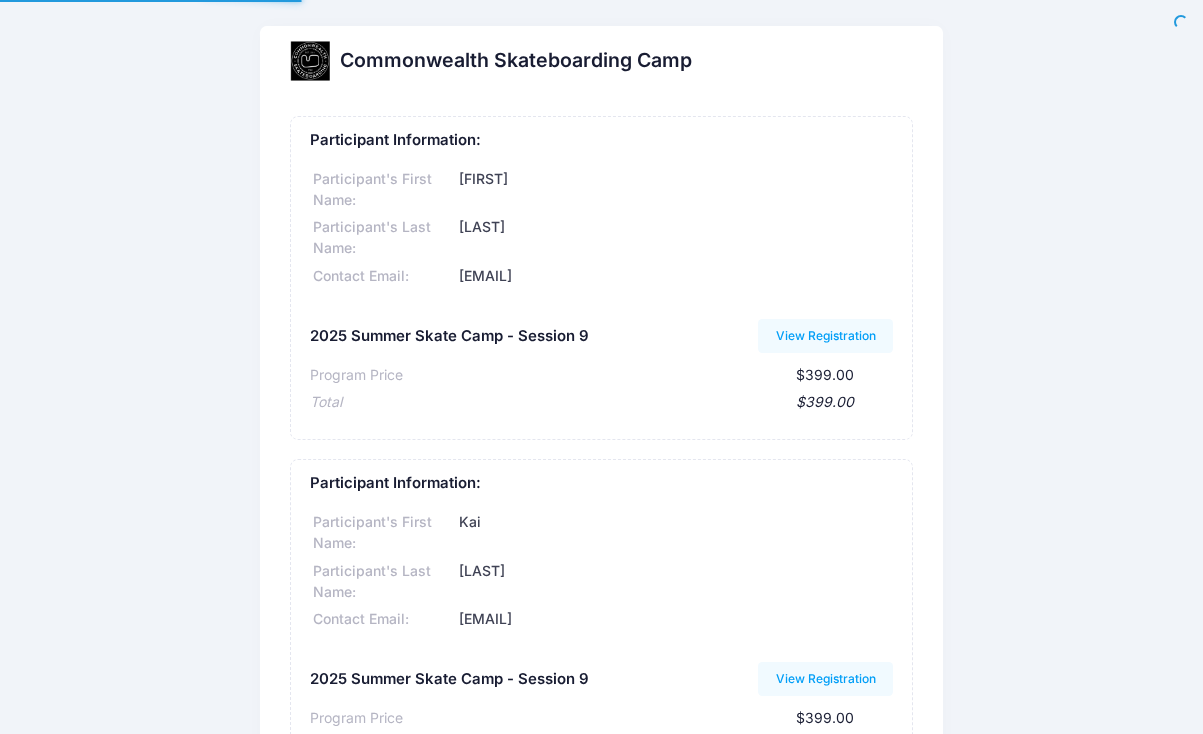 scroll, scrollTop: 0, scrollLeft: 0, axis: both 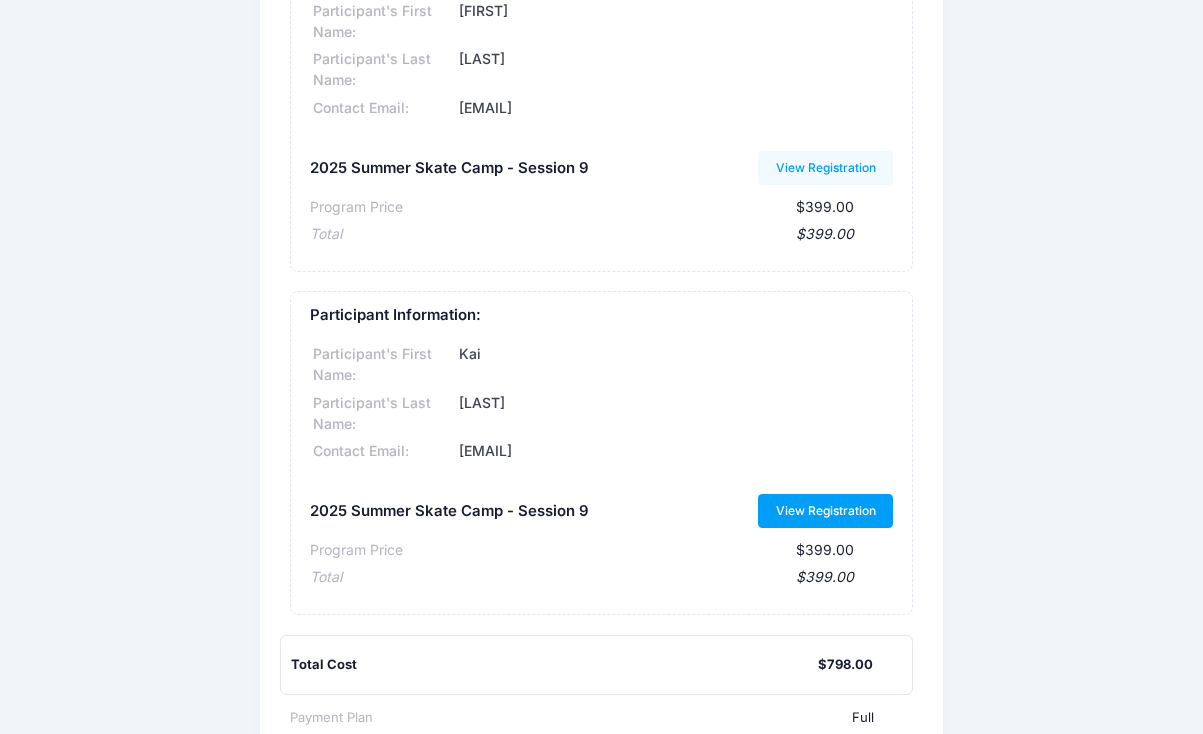 click on "View Registration" at bounding box center (825, 511) 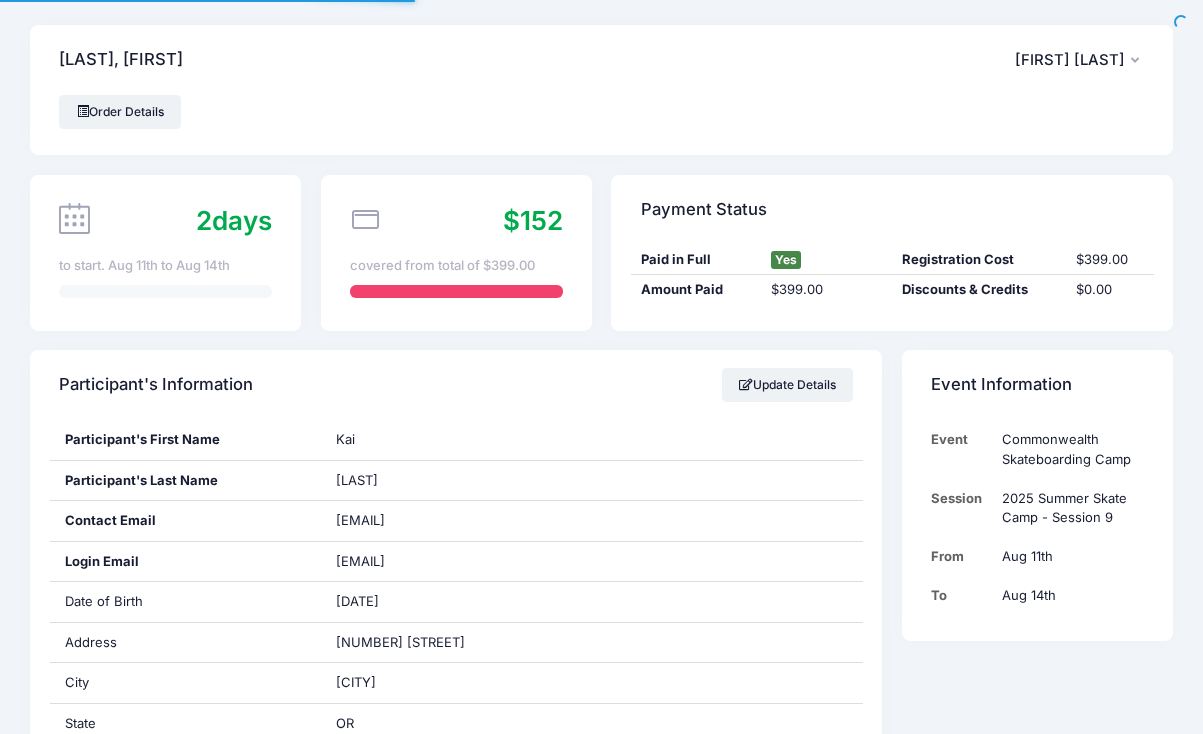 scroll, scrollTop: 0, scrollLeft: 0, axis: both 